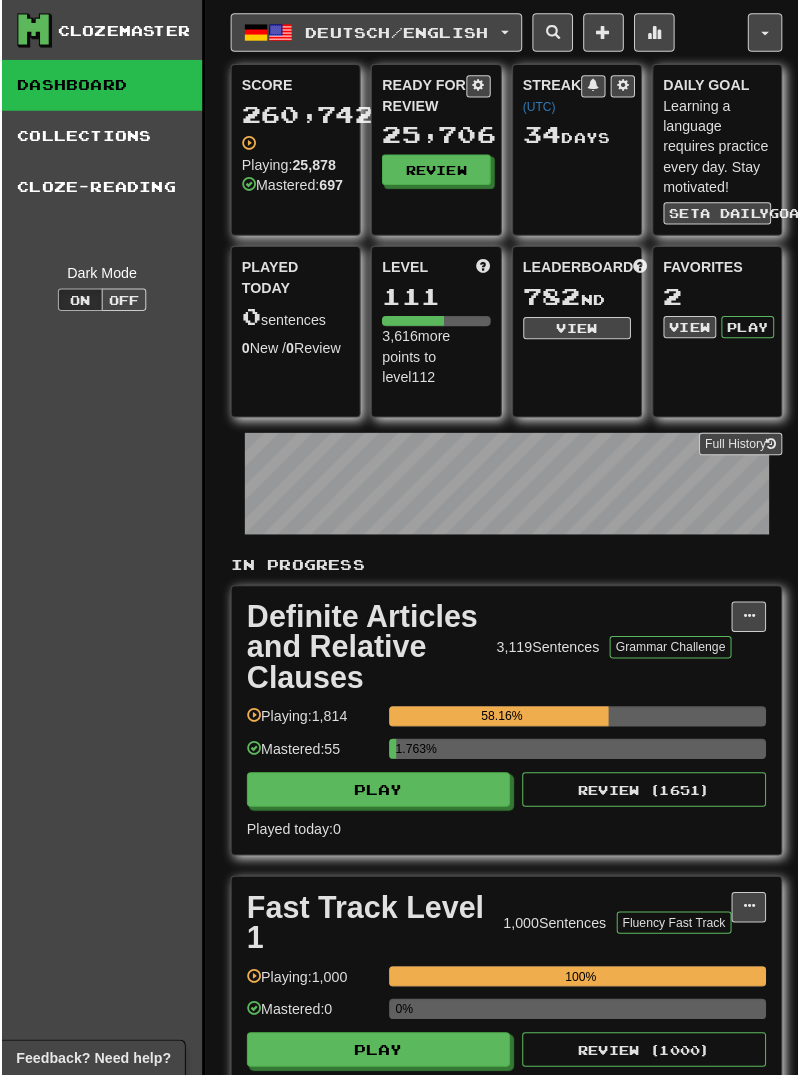 scroll, scrollTop: 0, scrollLeft: 0, axis: both 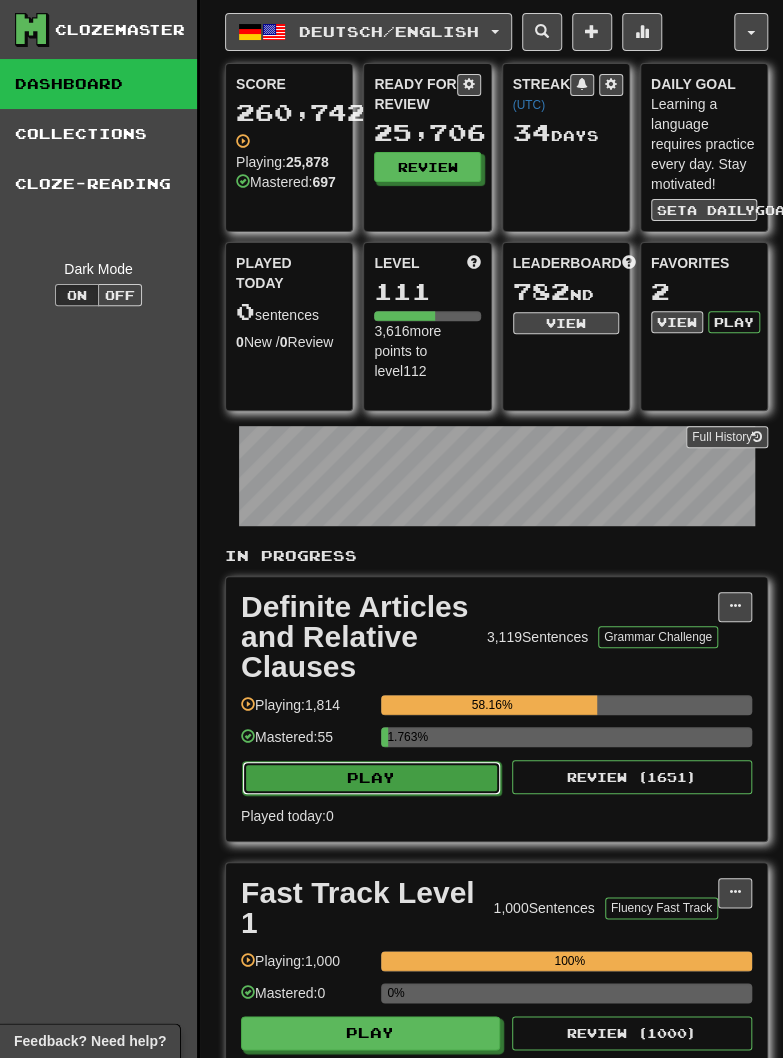 click on "Play" at bounding box center [371, 778] 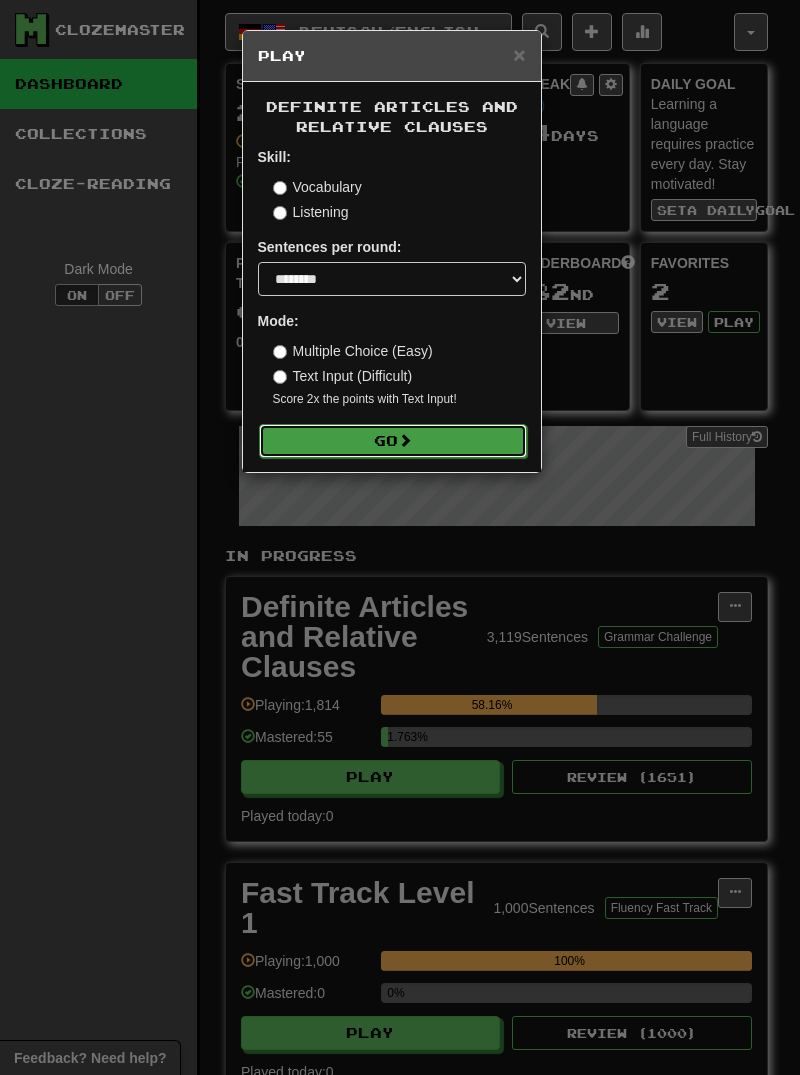 click on "Go" at bounding box center [393, 441] 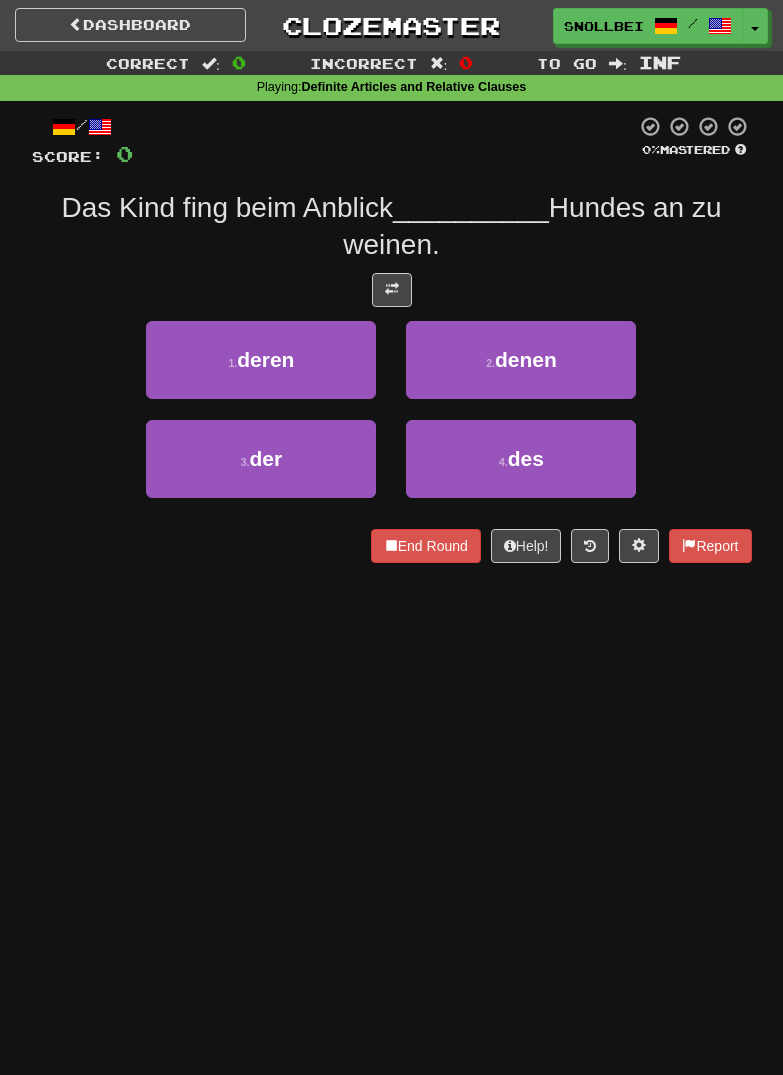 scroll, scrollTop: 0, scrollLeft: 0, axis: both 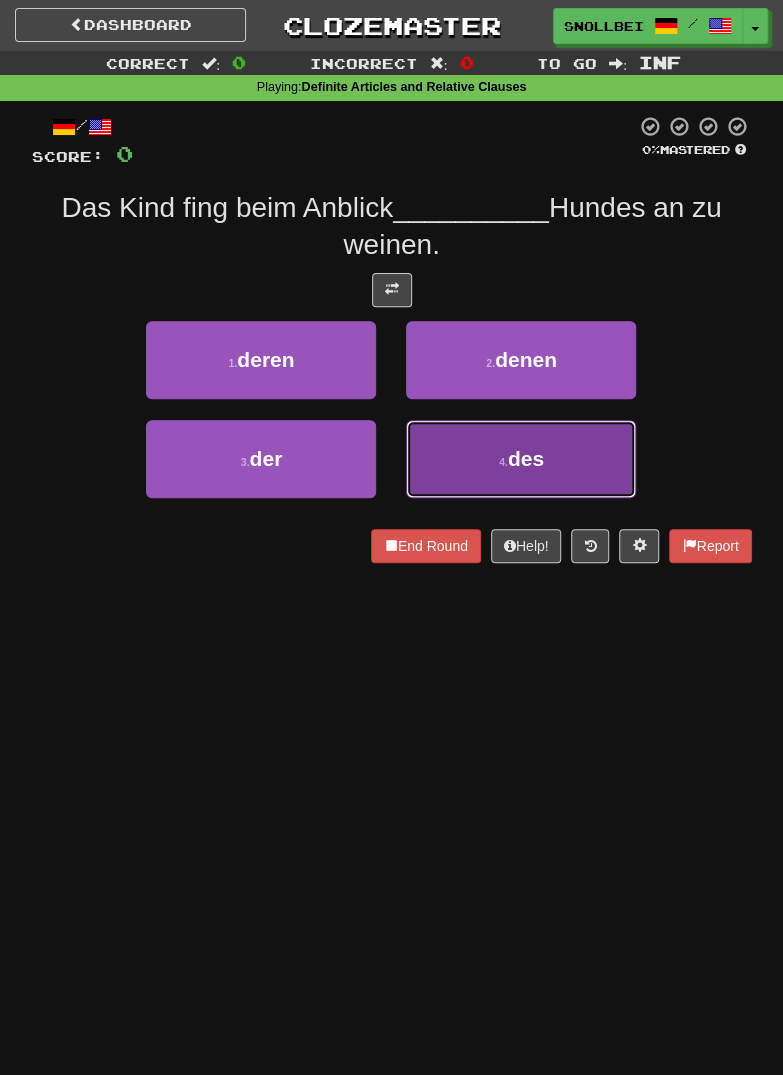 click on "4 .  des" at bounding box center (521, 459) 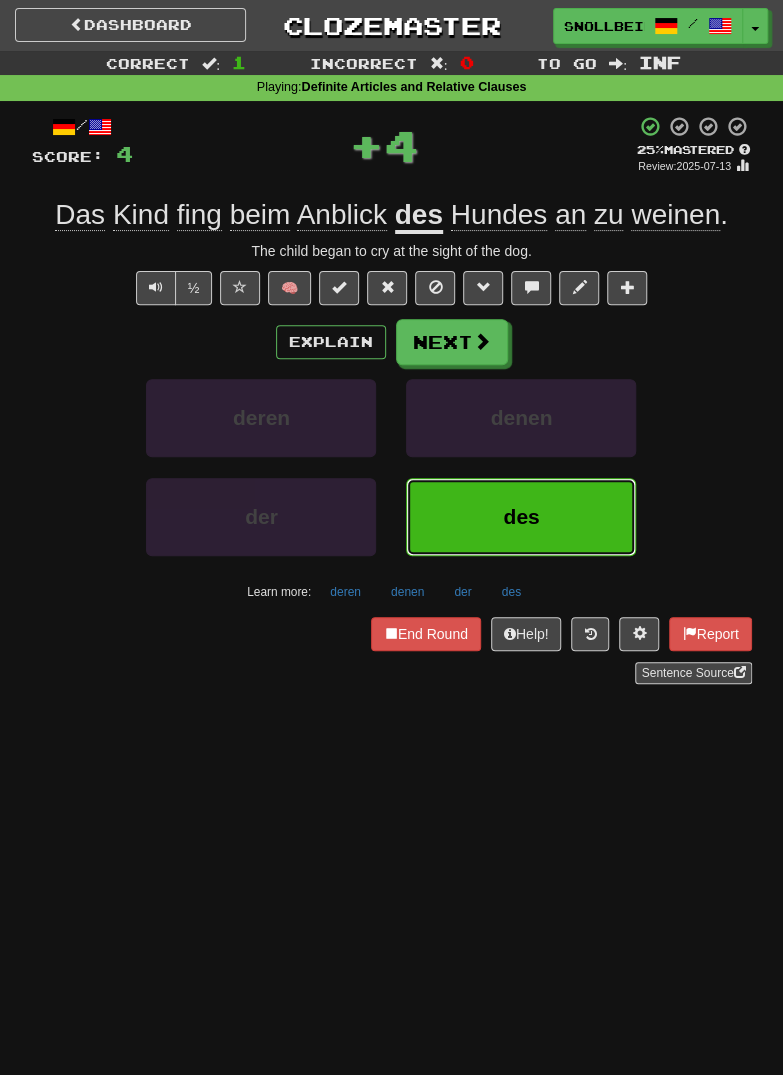 click on "des" at bounding box center (521, 517) 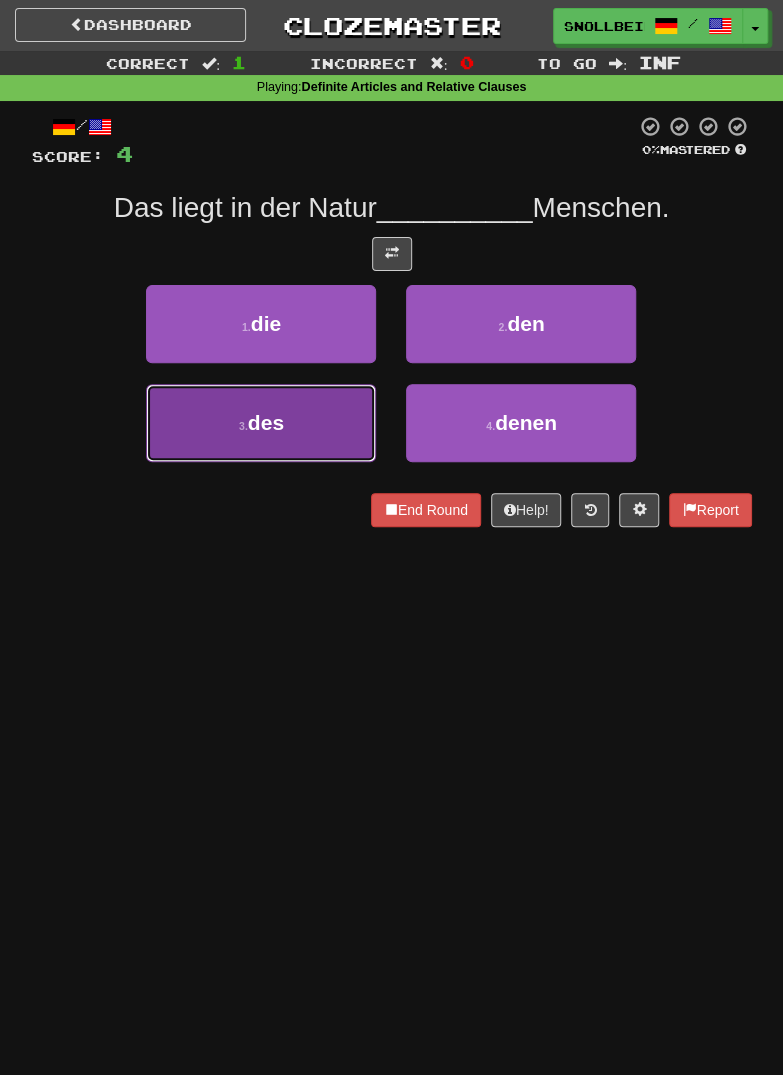 click on "3 .  des" at bounding box center [261, 423] 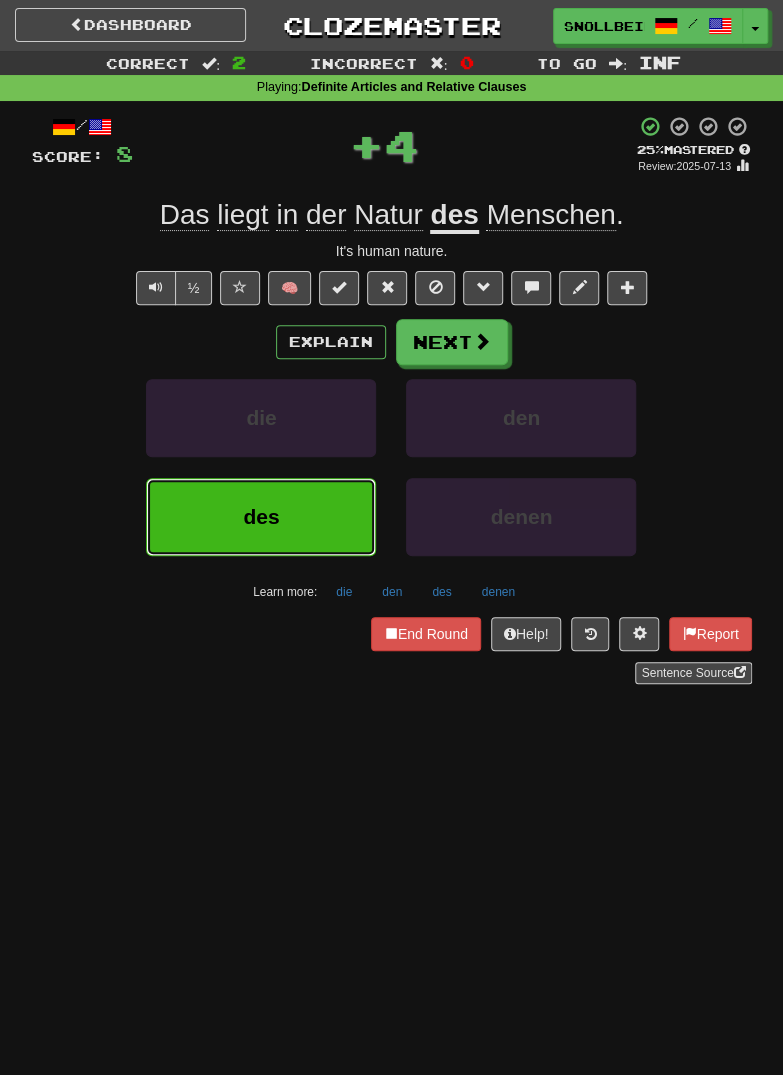 click on "des" at bounding box center [261, 516] 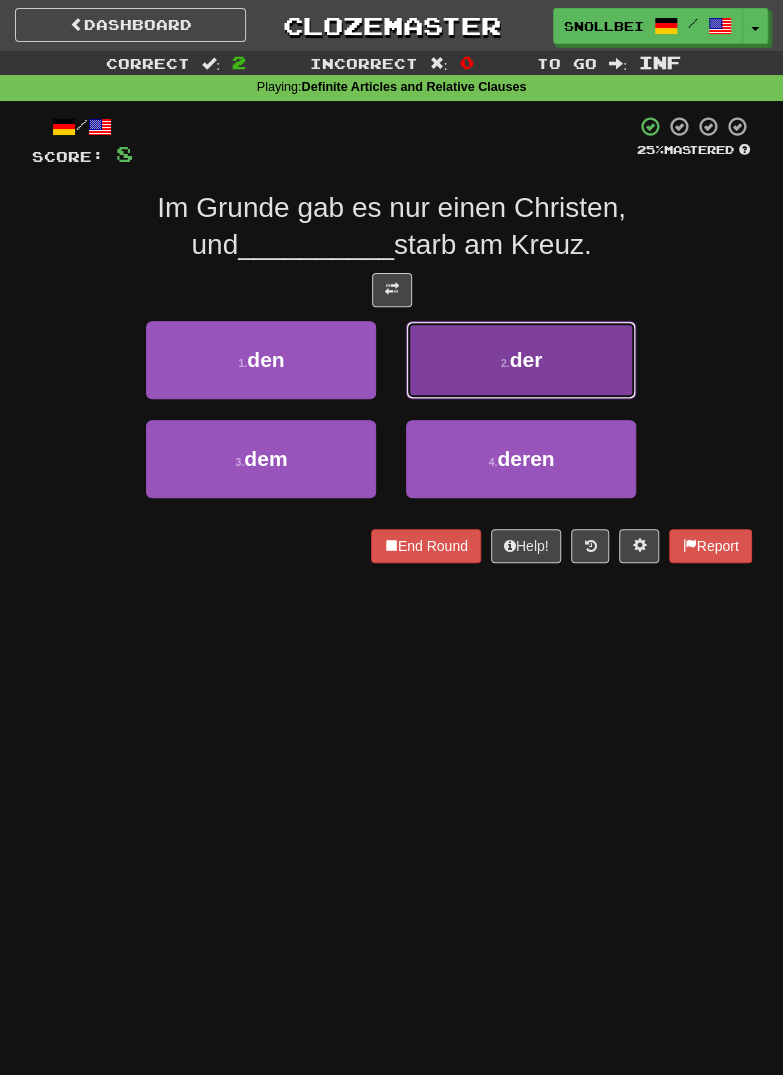 click on "2 .  der" at bounding box center [521, 360] 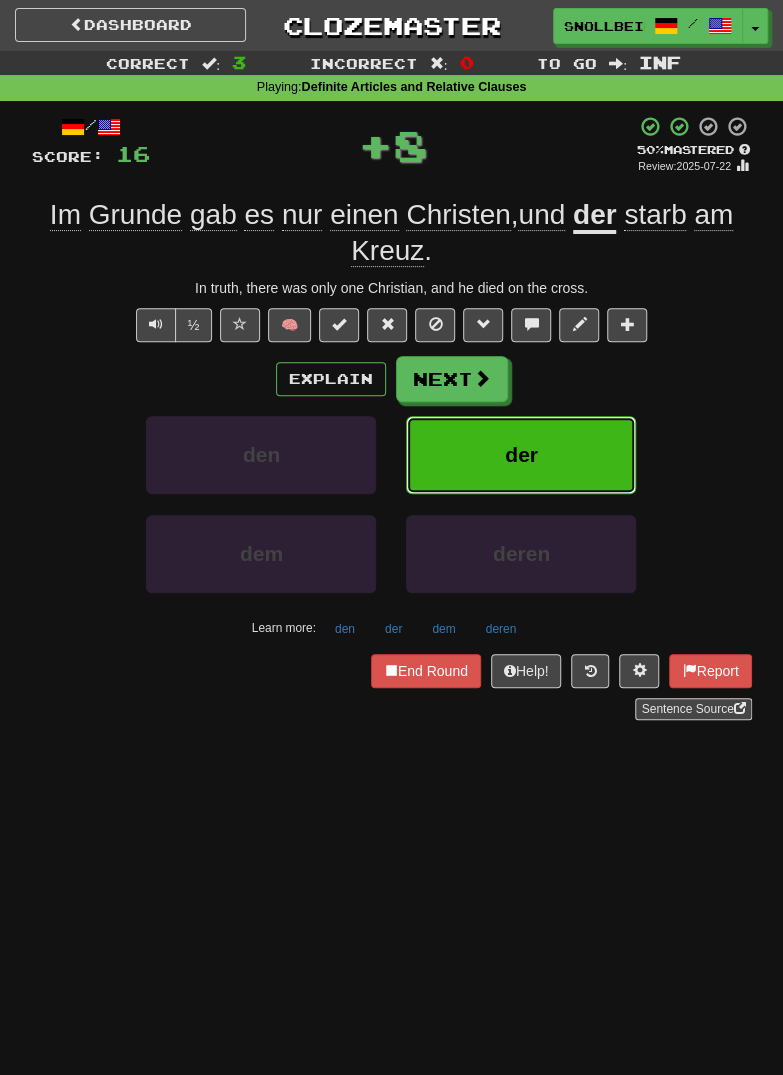click on "der" at bounding box center [521, 455] 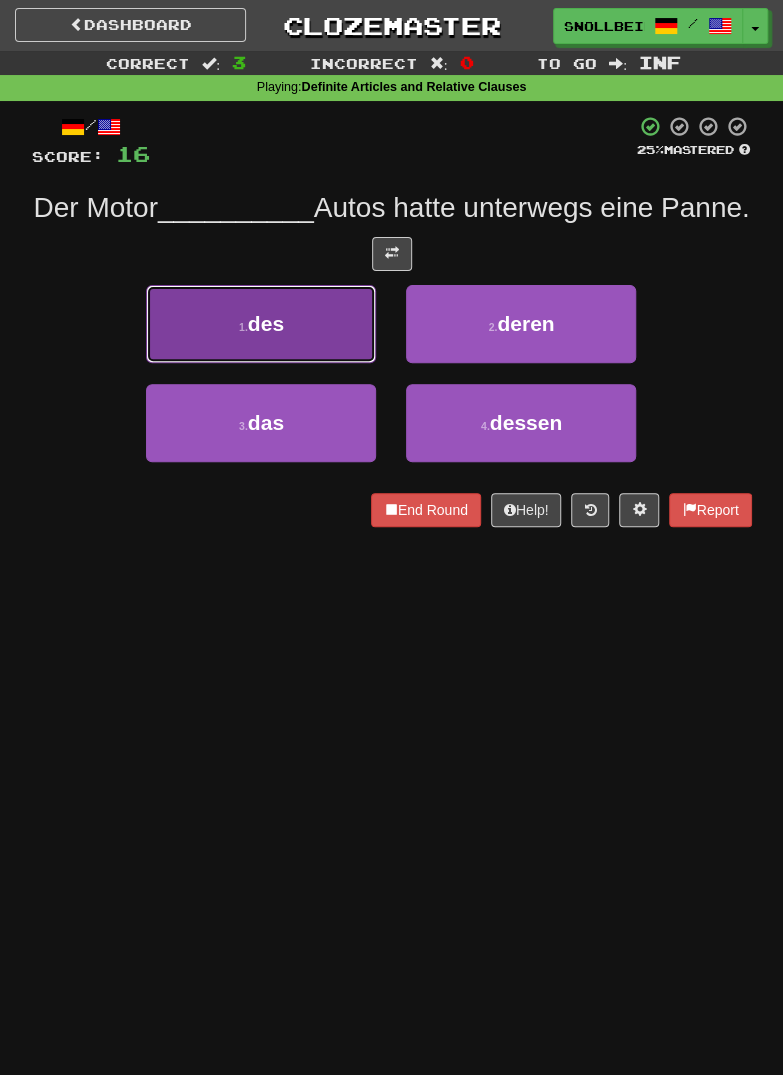 click on "1 .  des" at bounding box center (261, 324) 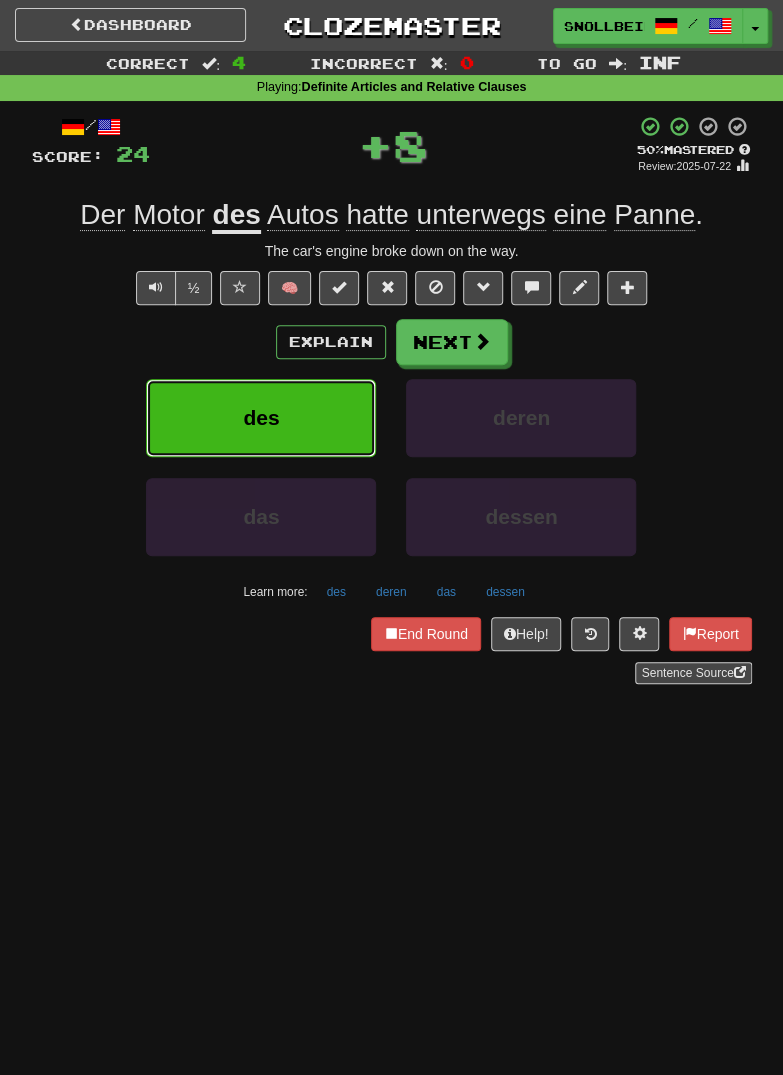 click on "des" at bounding box center (261, 418) 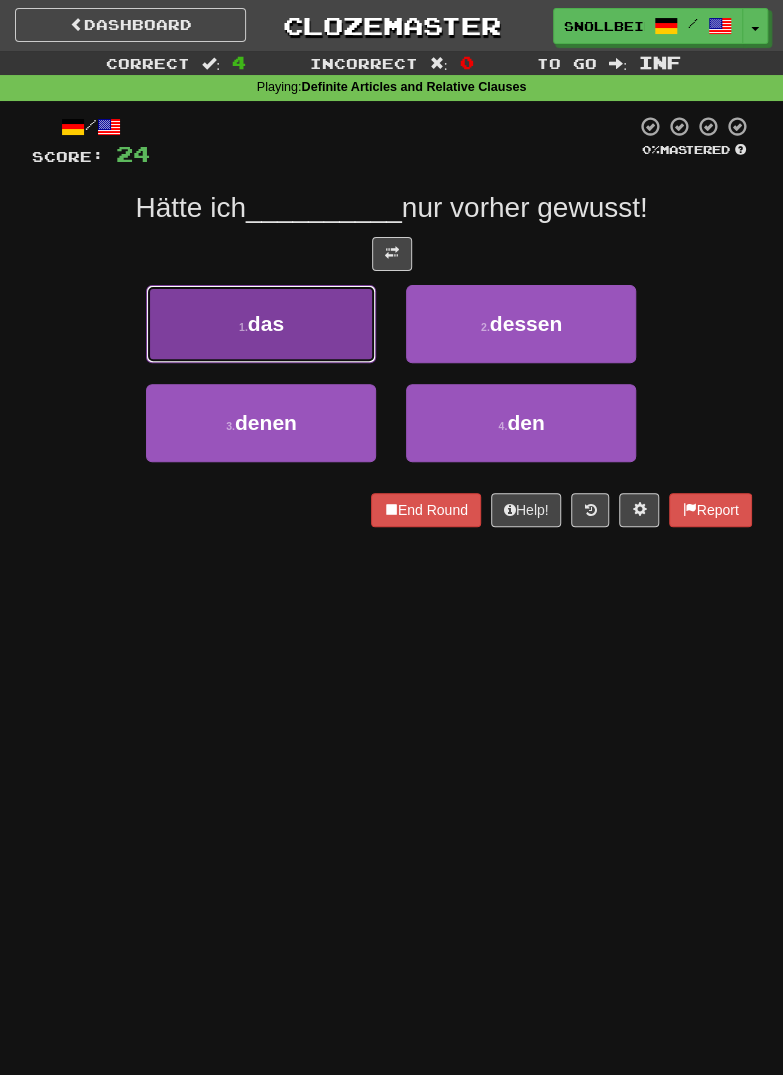 click on "1 .  das" at bounding box center (261, 324) 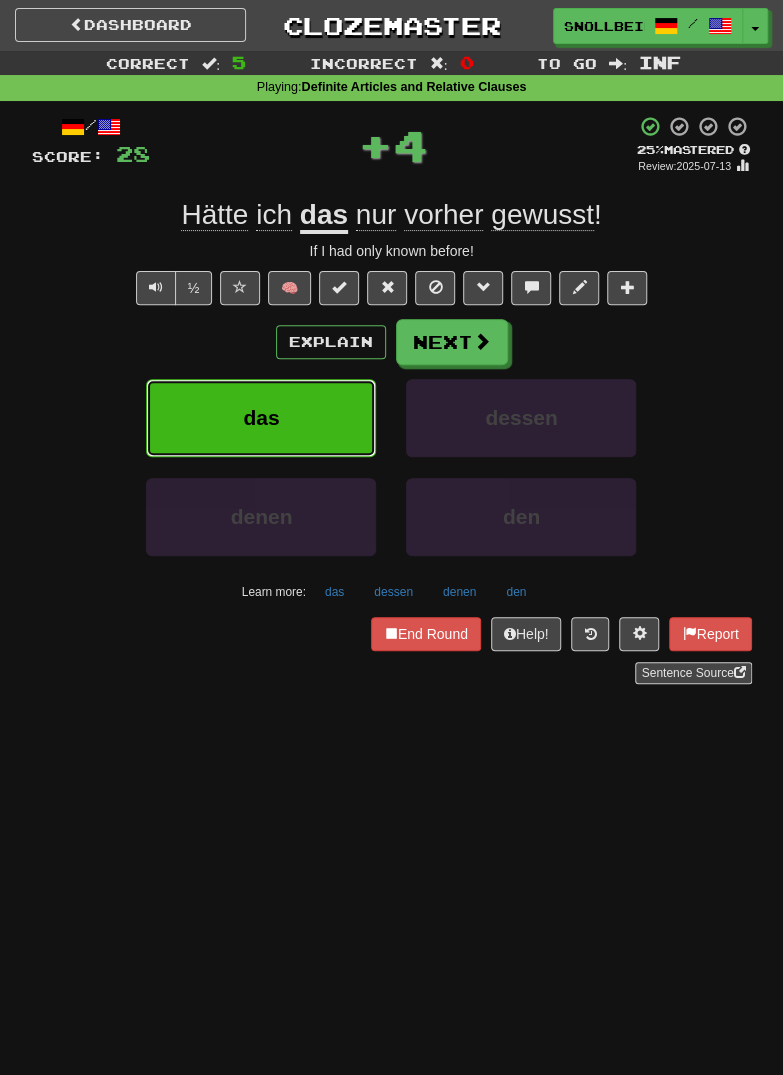 click on "das" at bounding box center (261, 417) 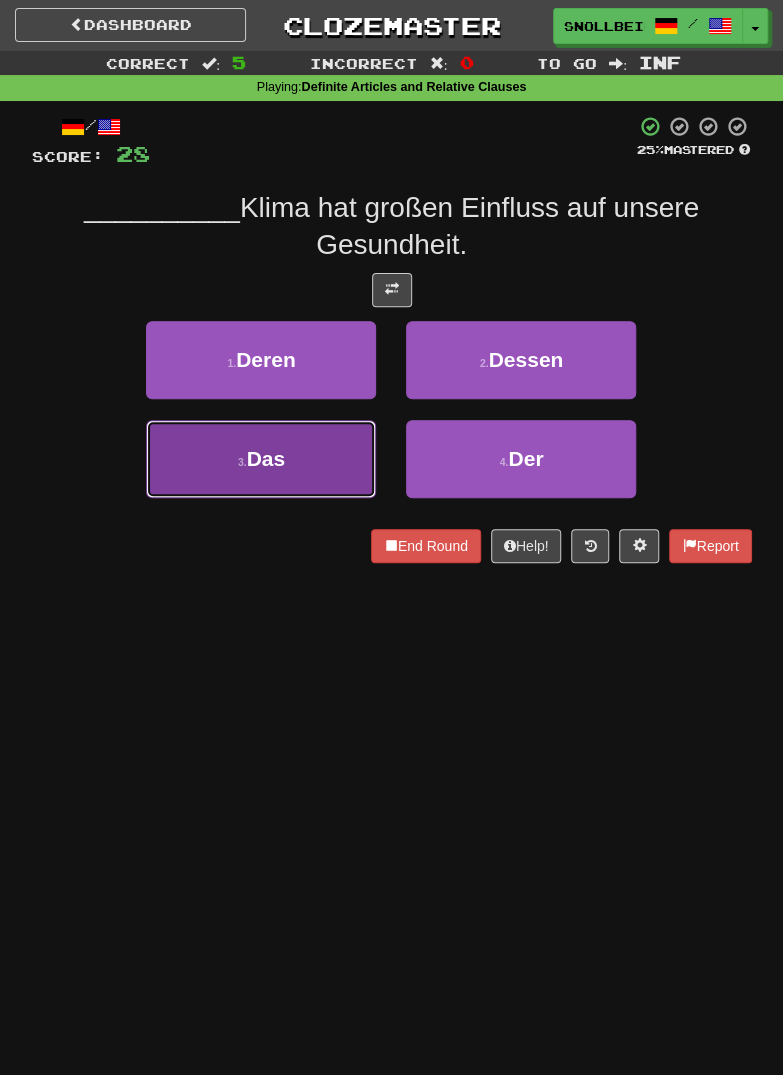 click on "Das" at bounding box center (266, 458) 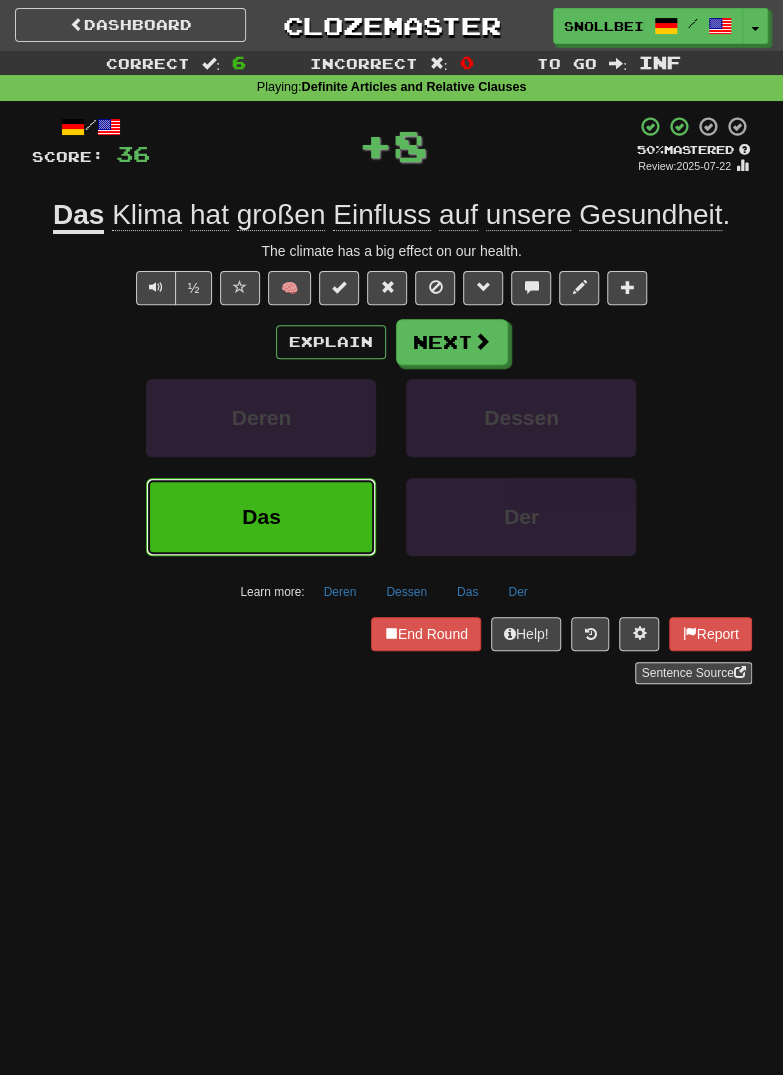 click on "Das" at bounding box center [261, 517] 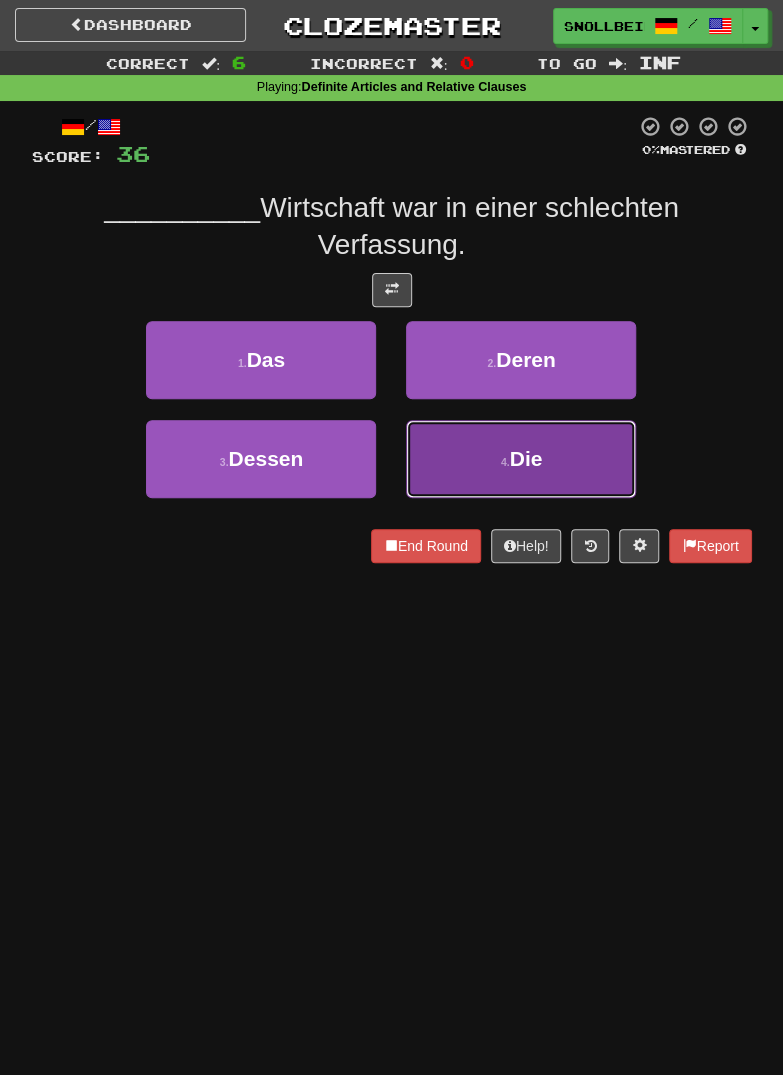 click on "4 .  Die" at bounding box center [521, 459] 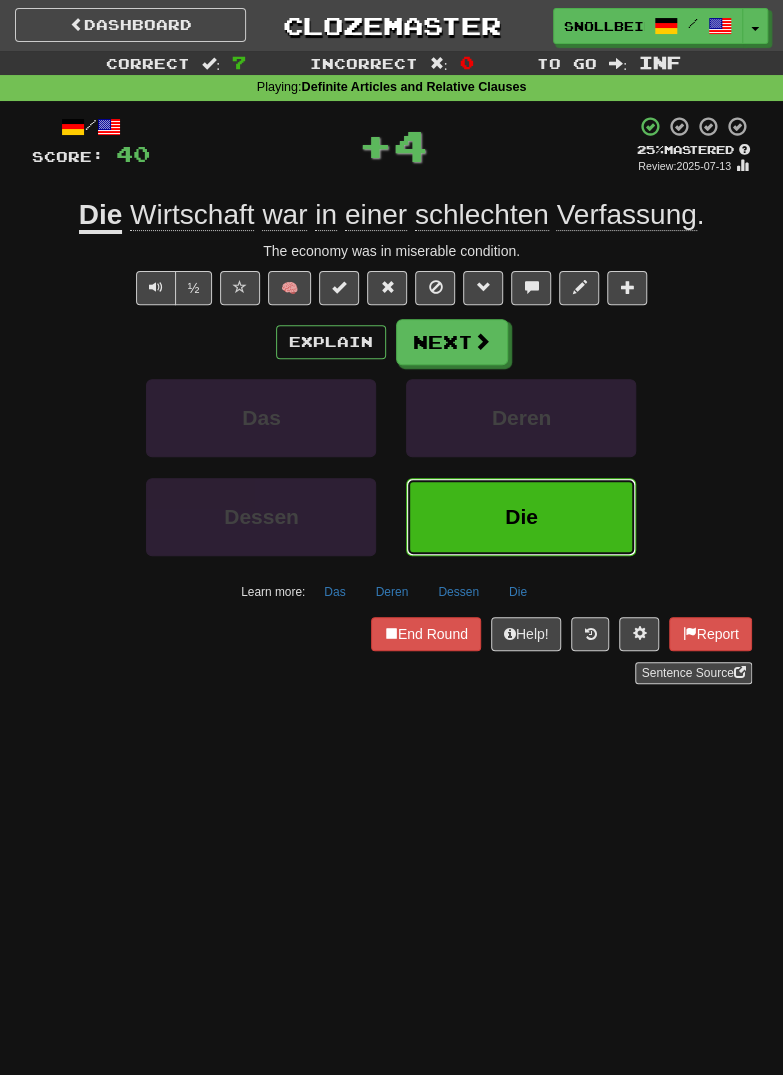 click on "Die" at bounding box center [521, 517] 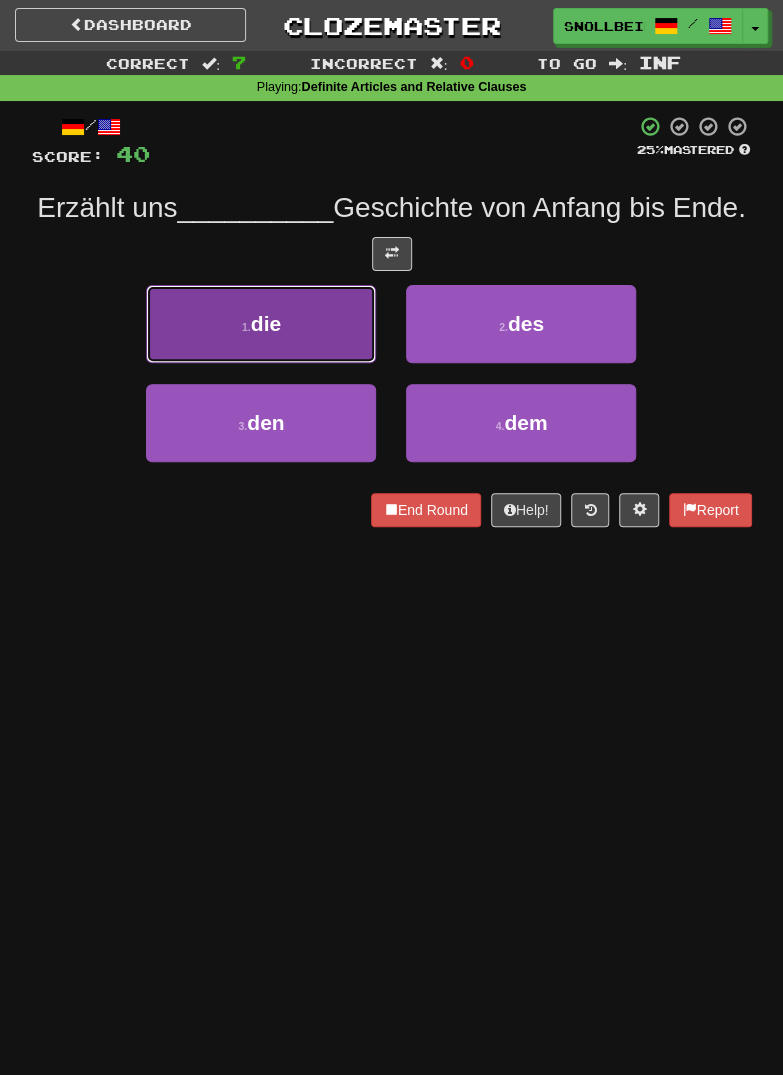 click on "1 .  die" at bounding box center [261, 324] 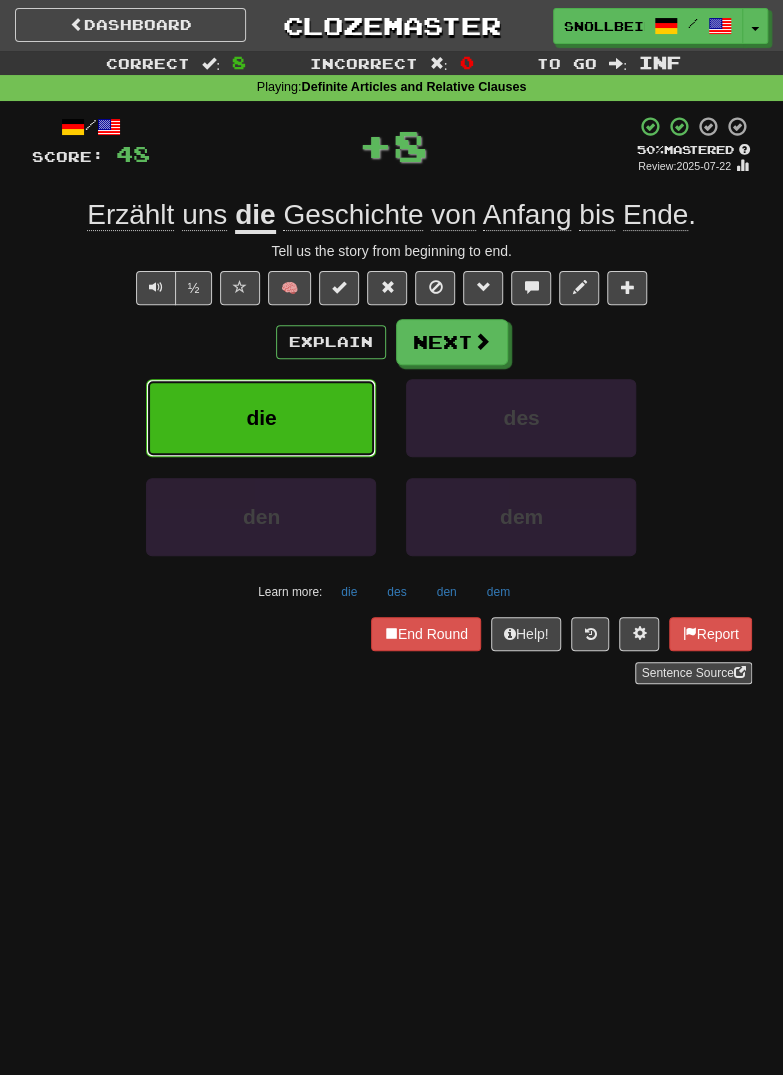 click on "die" at bounding box center (261, 417) 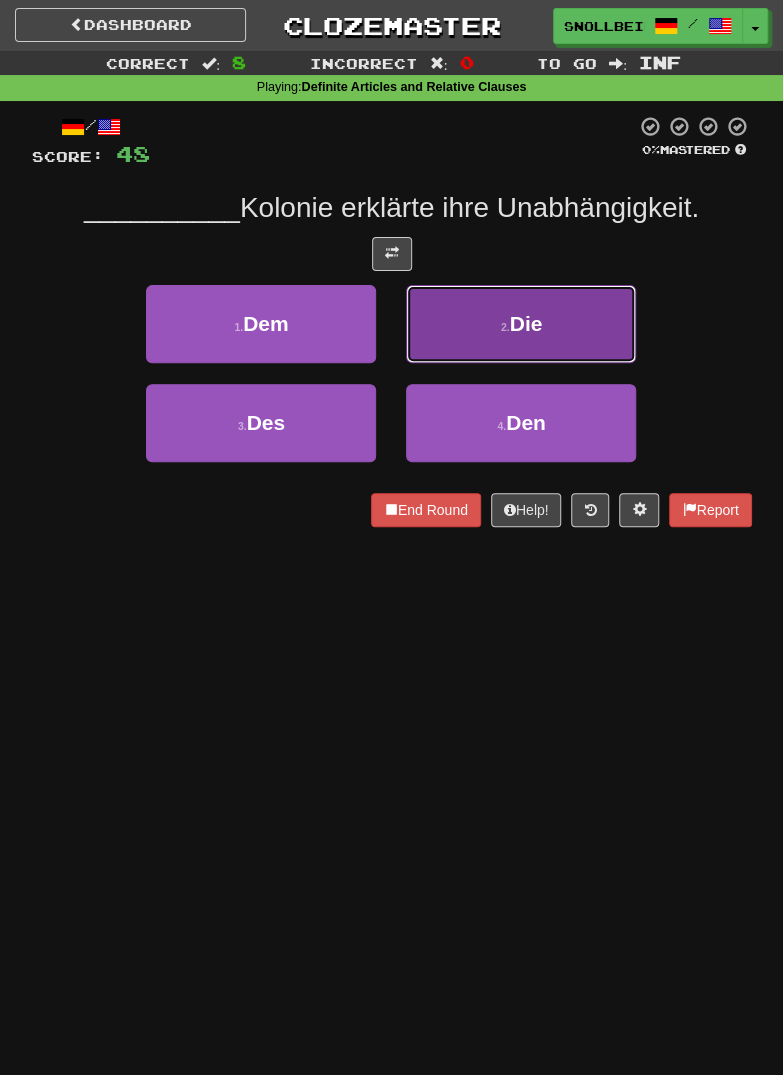 click on "2 .  Die" at bounding box center (521, 324) 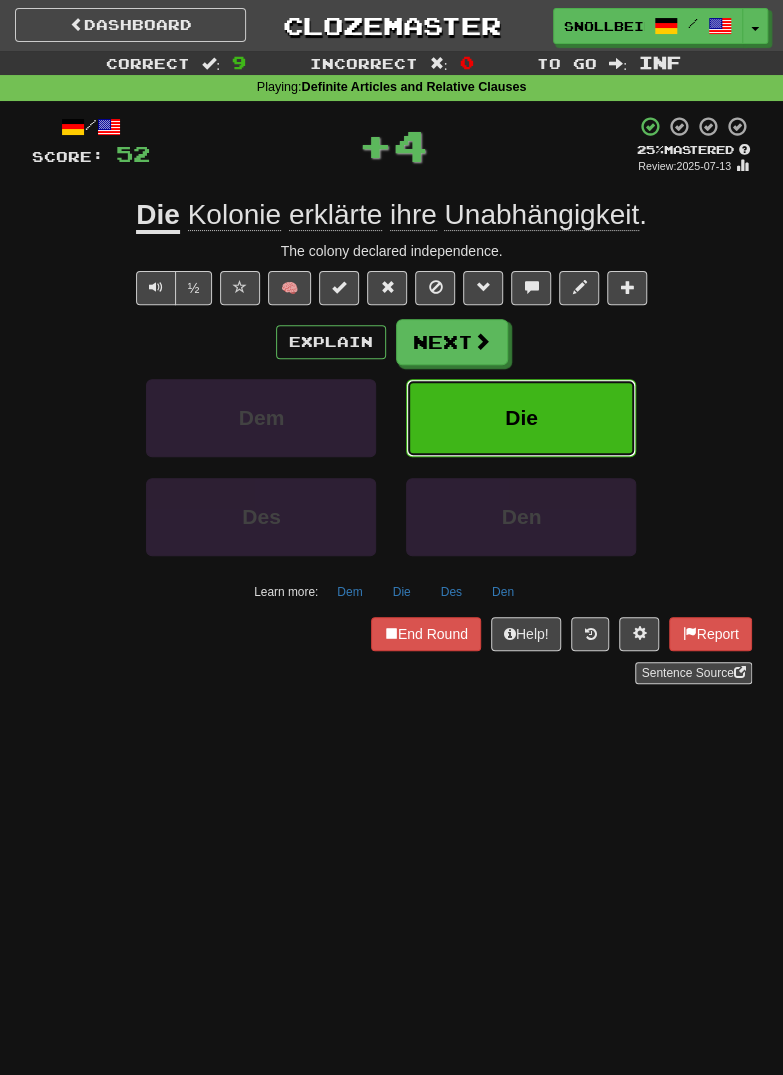 click on "Die" at bounding box center [521, 418] 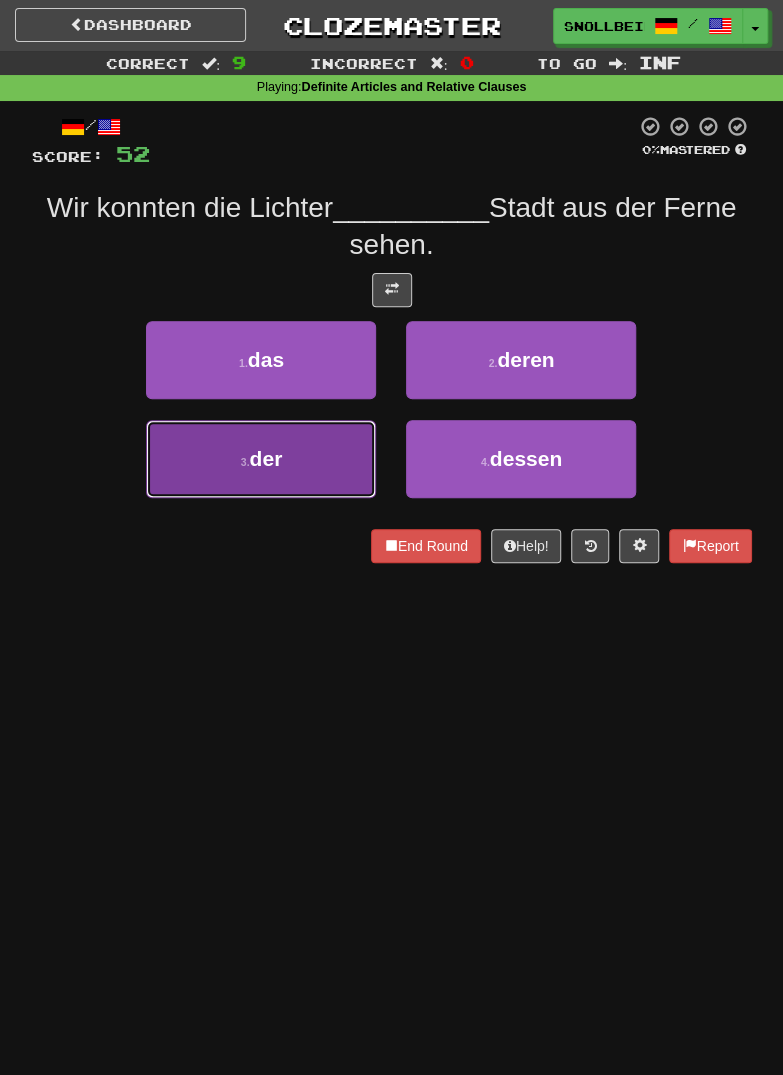 click on "der" at bounding box center [266, 458] 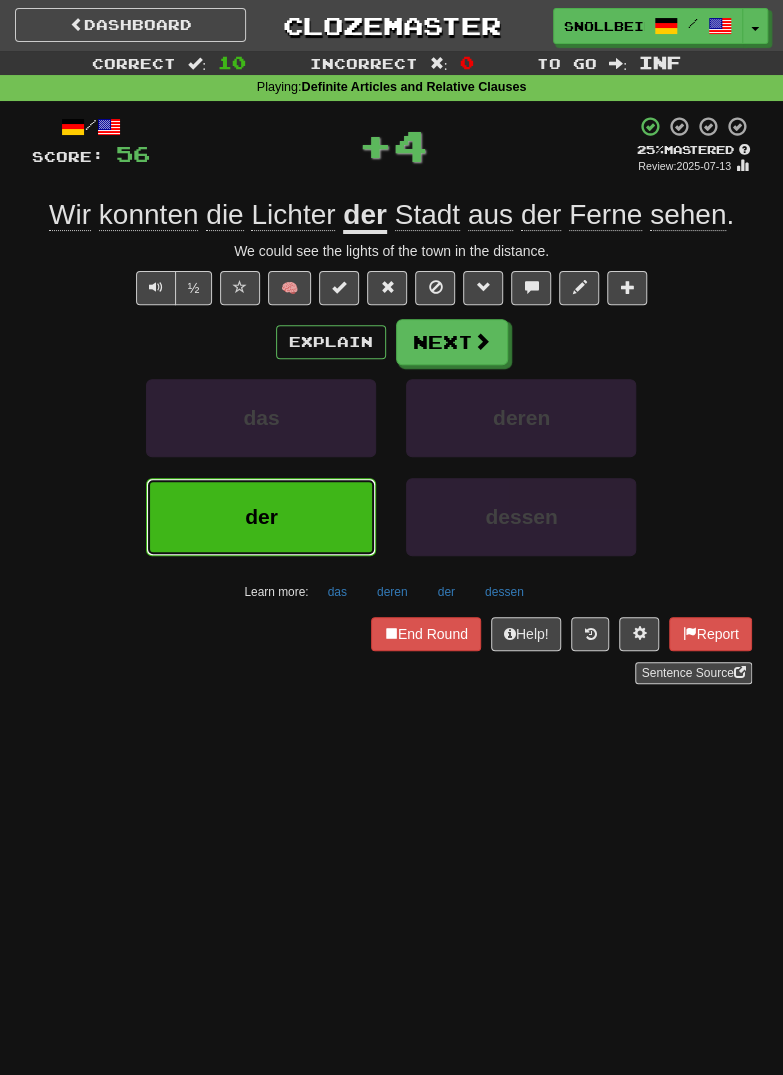 click on "der" at bounding box center (261, 517) 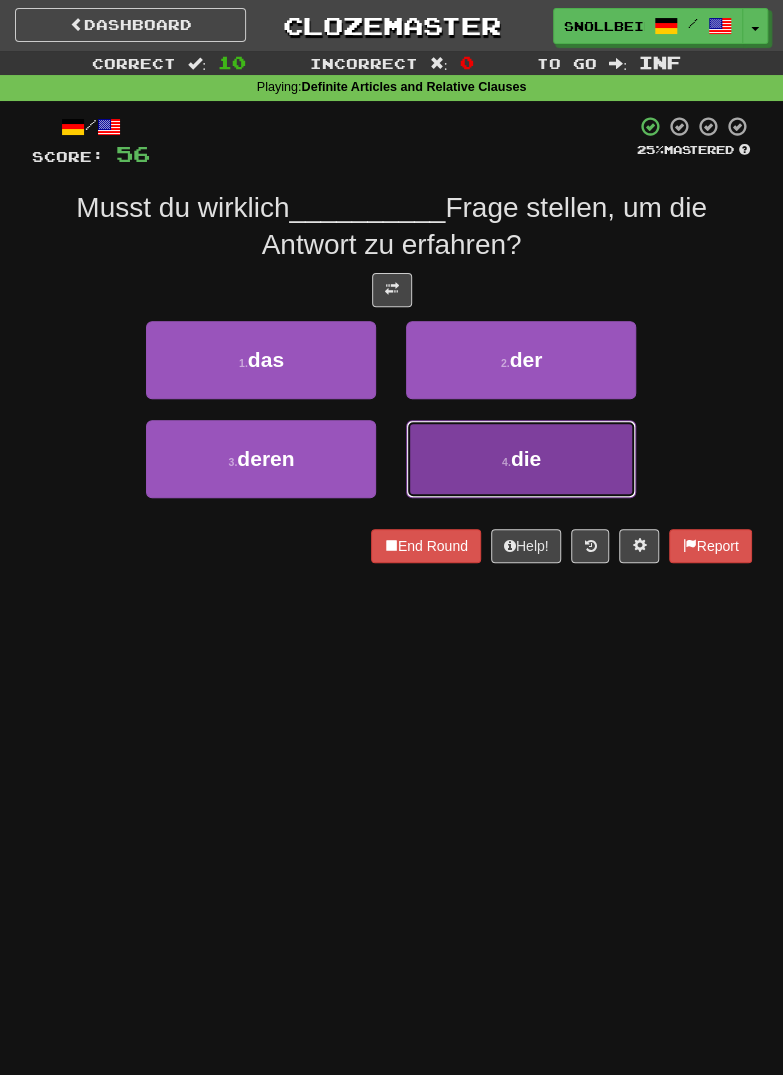 click on "4 .  die" at bounding box center [521, 459] 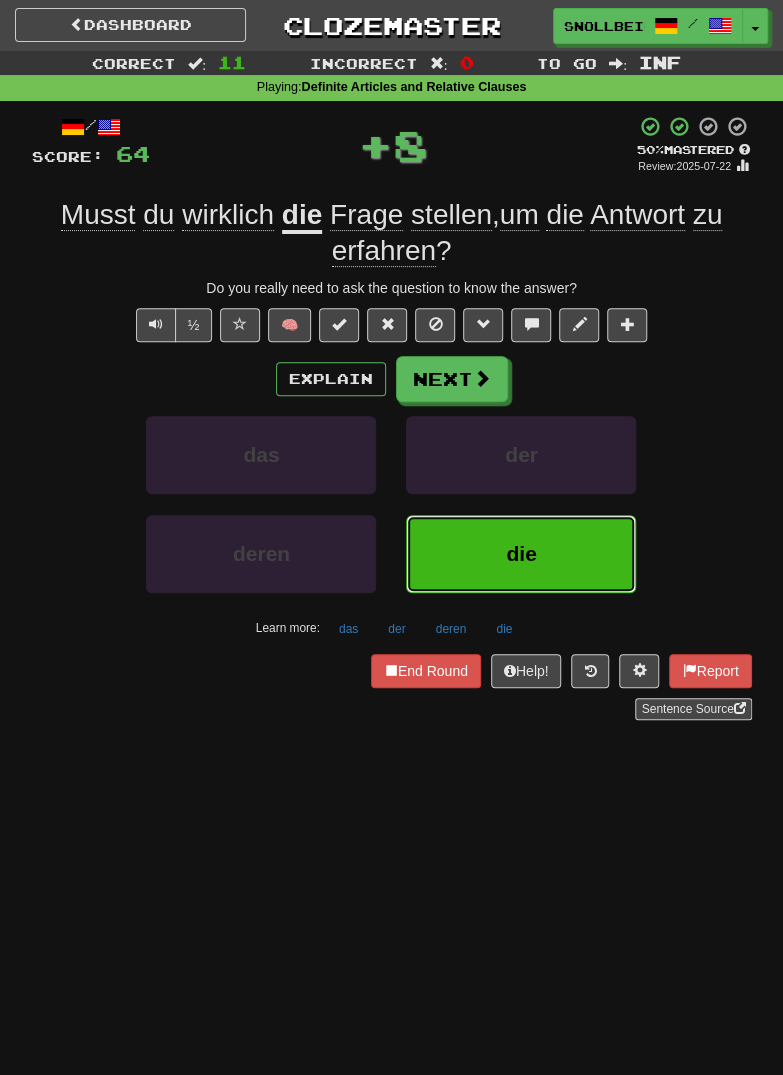 click on "die" at bounding box center [521, 553] 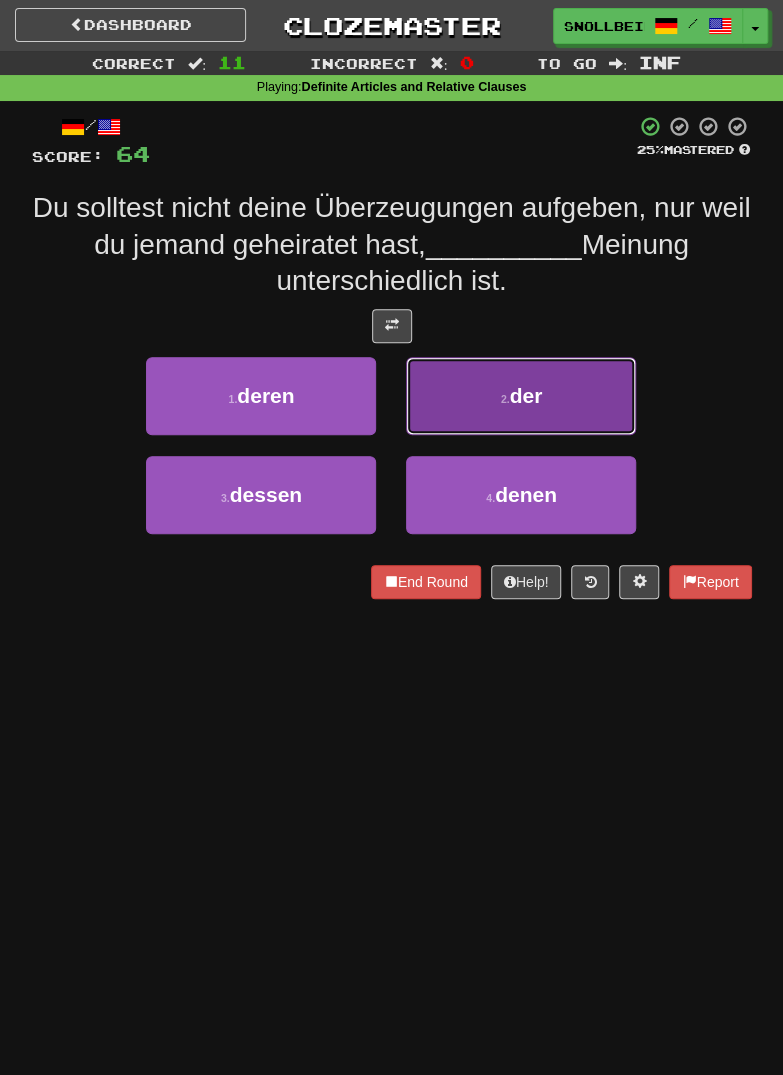 click on "2 .  der" at bounding box center [521, 396] 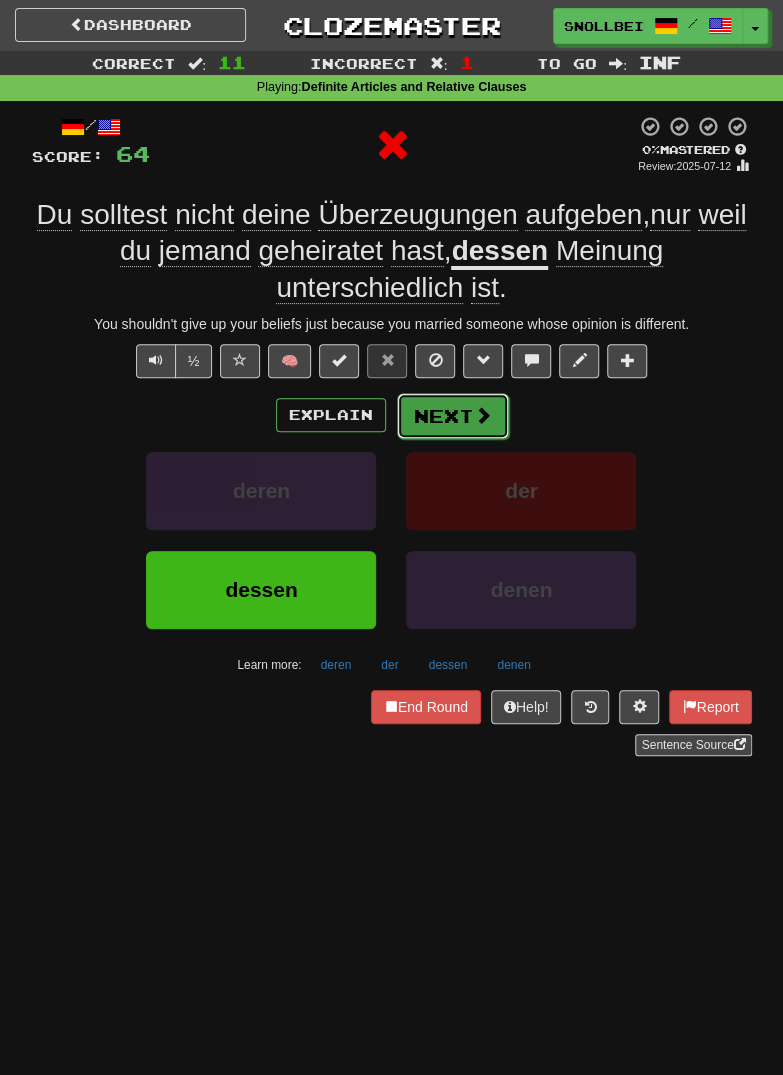 click on "Next" at bounding box center (453, 416) 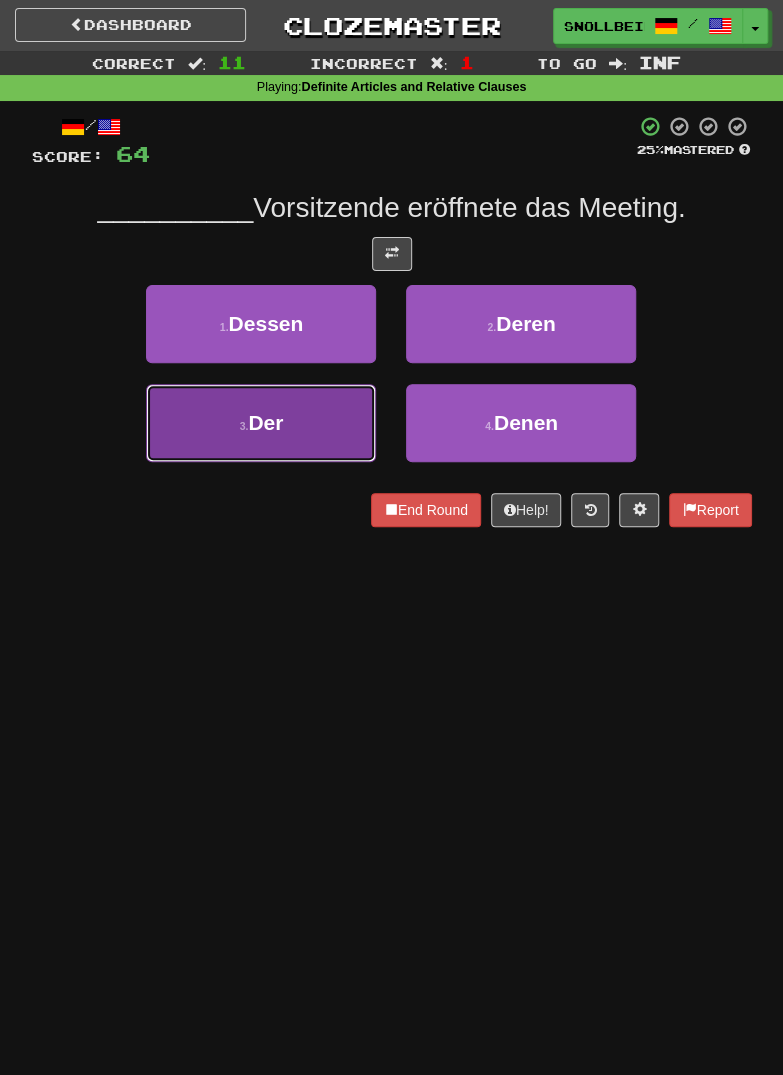 click on "3 .  Der" at bounding box center (261, 423) 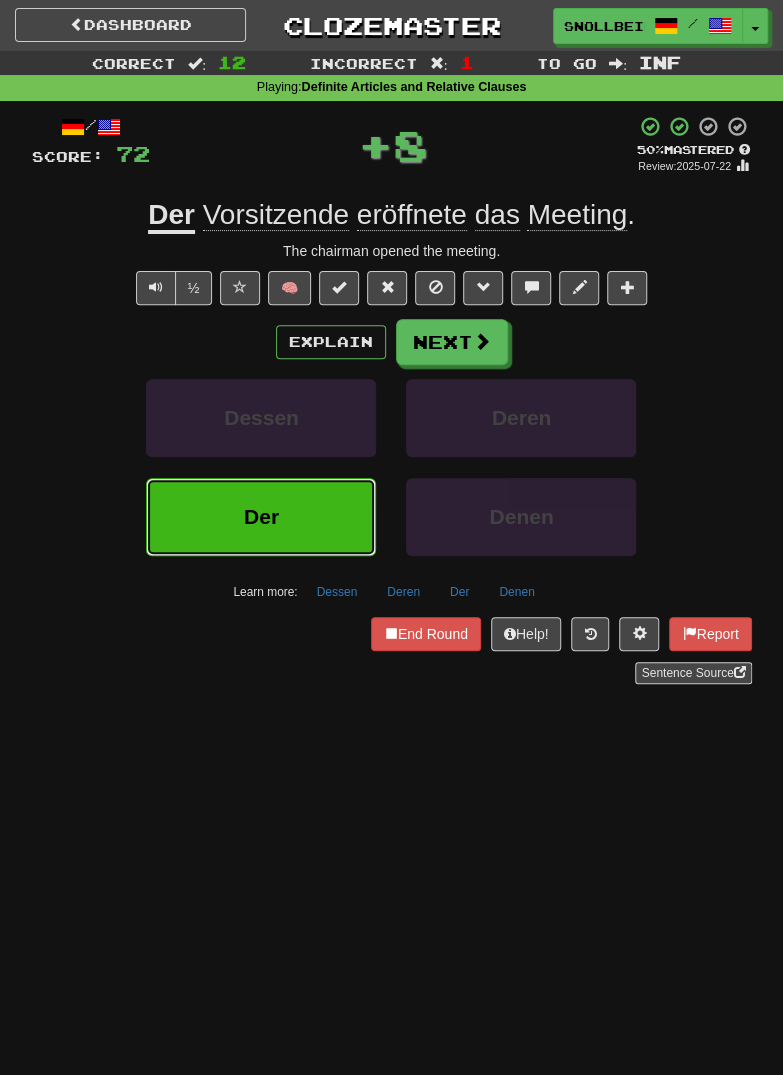 click on "Der" at bounding box center [261, 517] 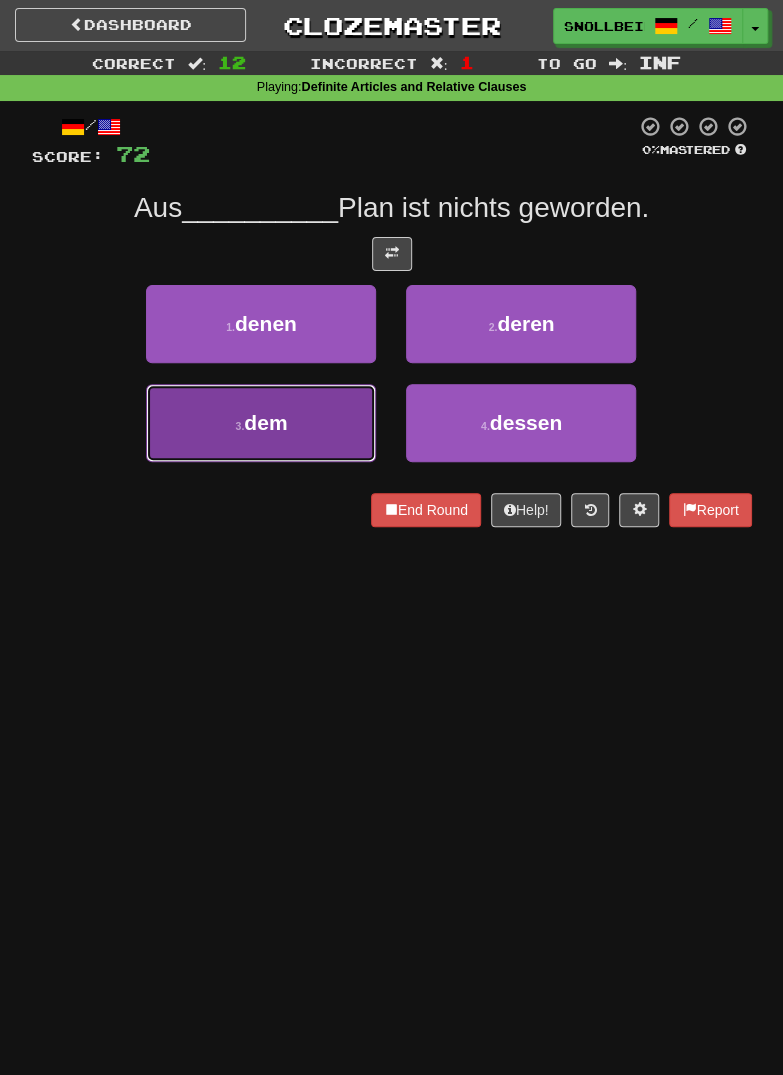 click on "3 .  dem" at bounding box center (261, 423) 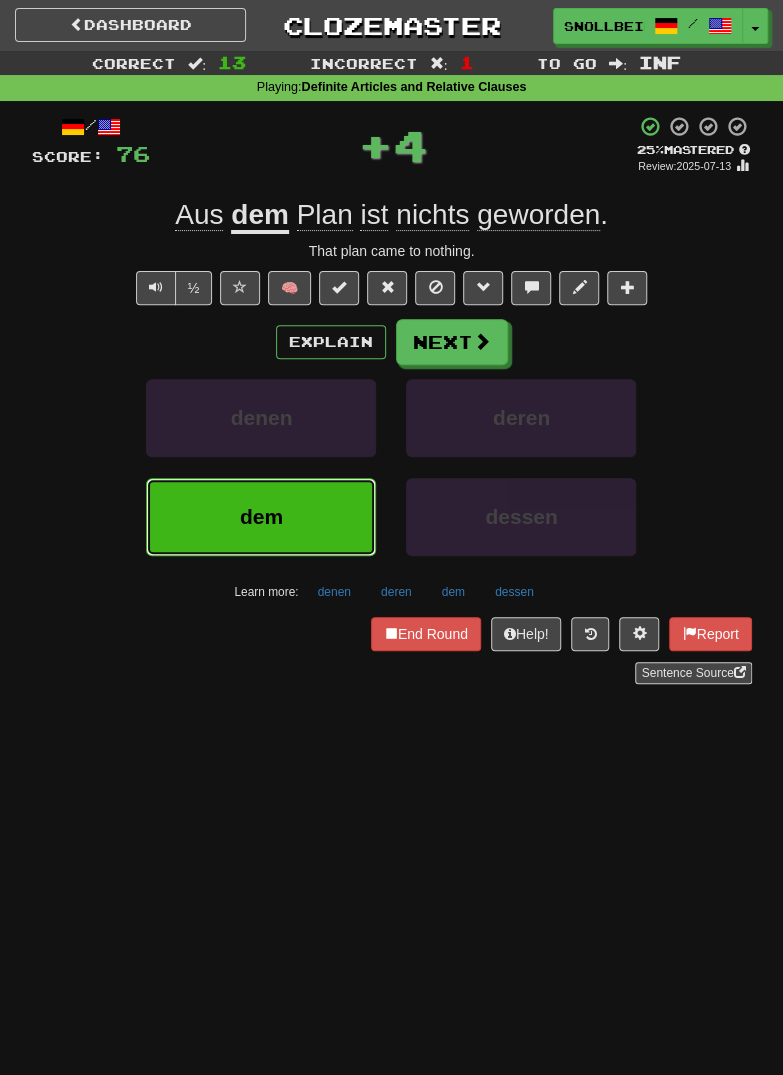 click on "dem" at bounding box center (261, 517) 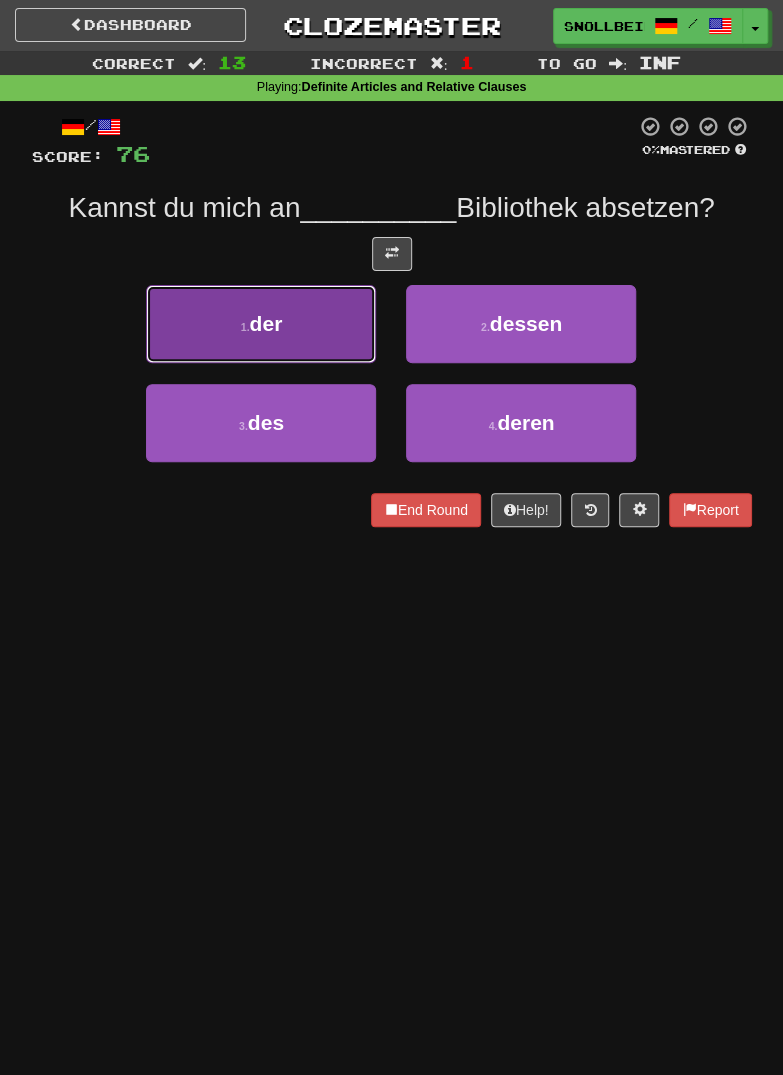 click on "1 .  der" at bounding box center [261, 324] 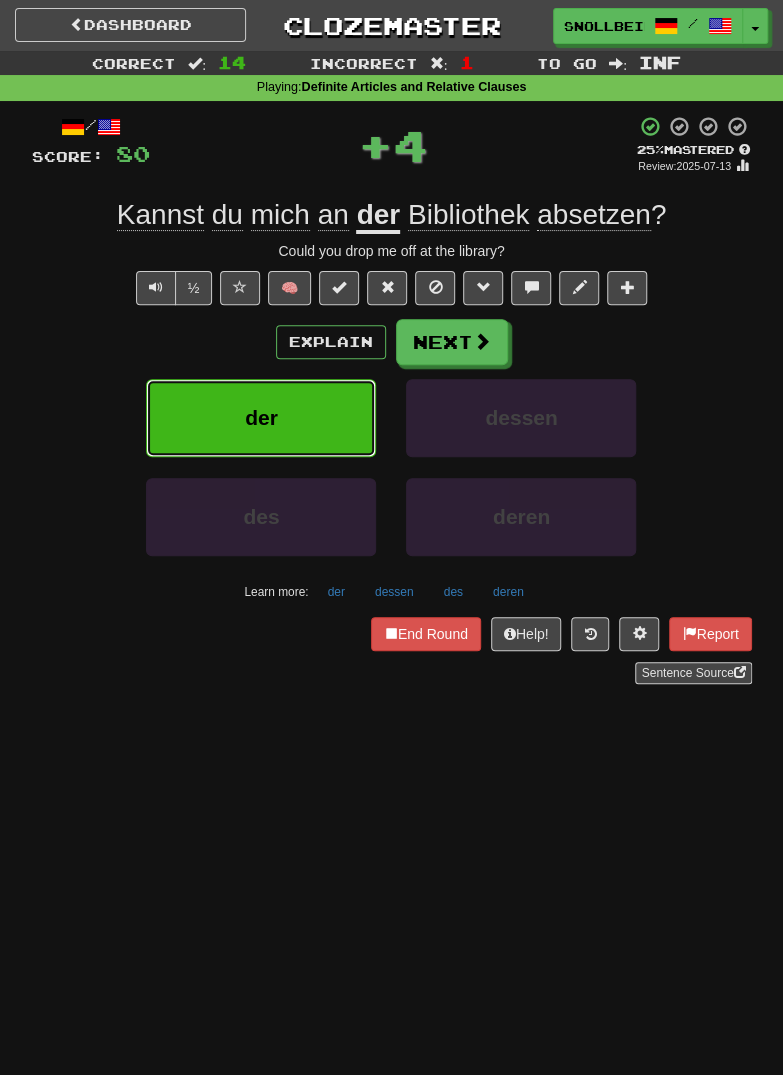 click on "der" at bounding box center [261, 418] 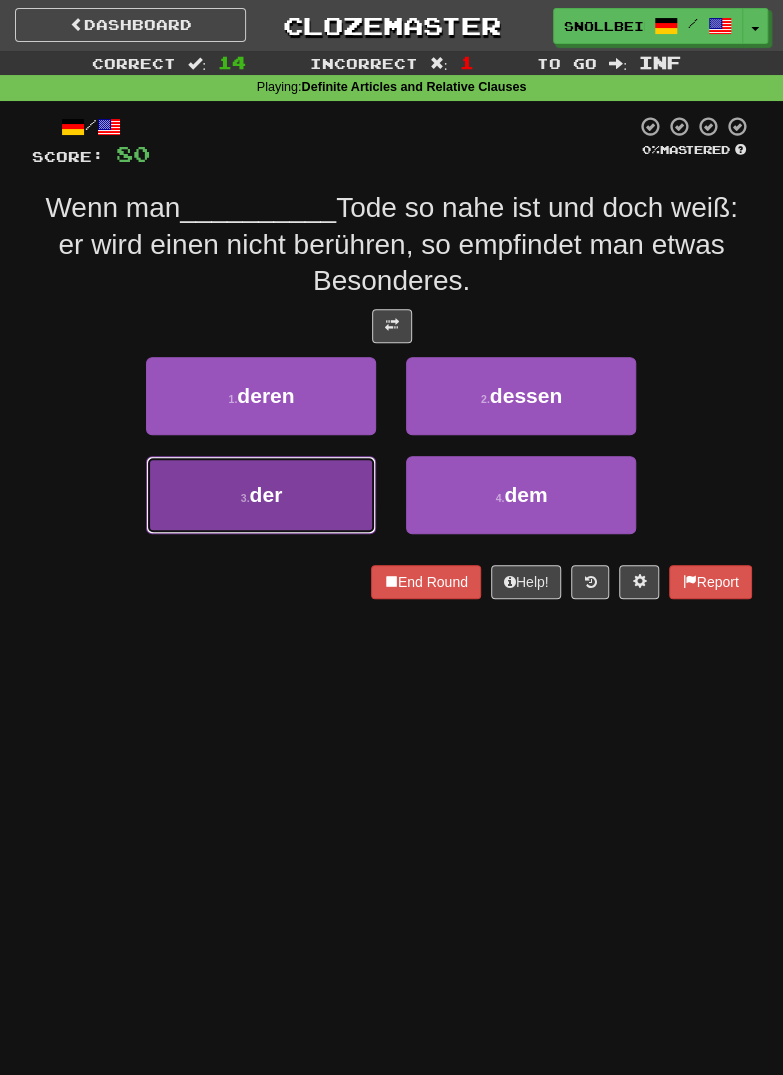 click on "3 ." at bounding box center [245, 498] 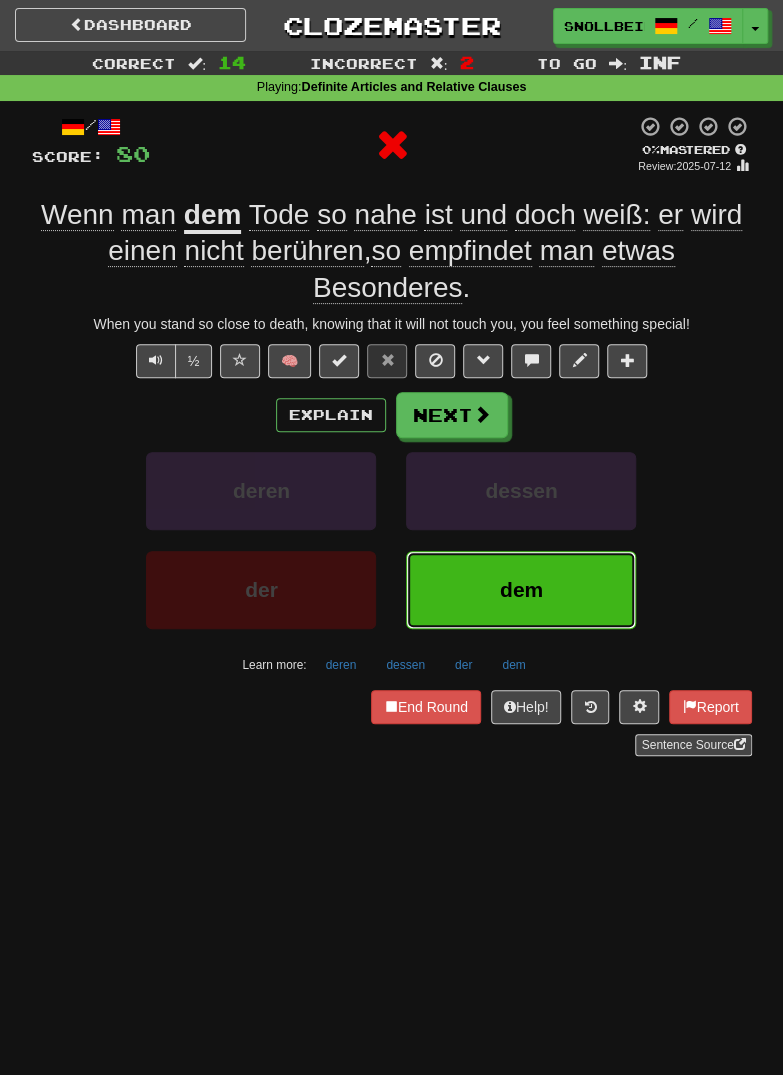 click on "dem" at bounding box center (521, 590) 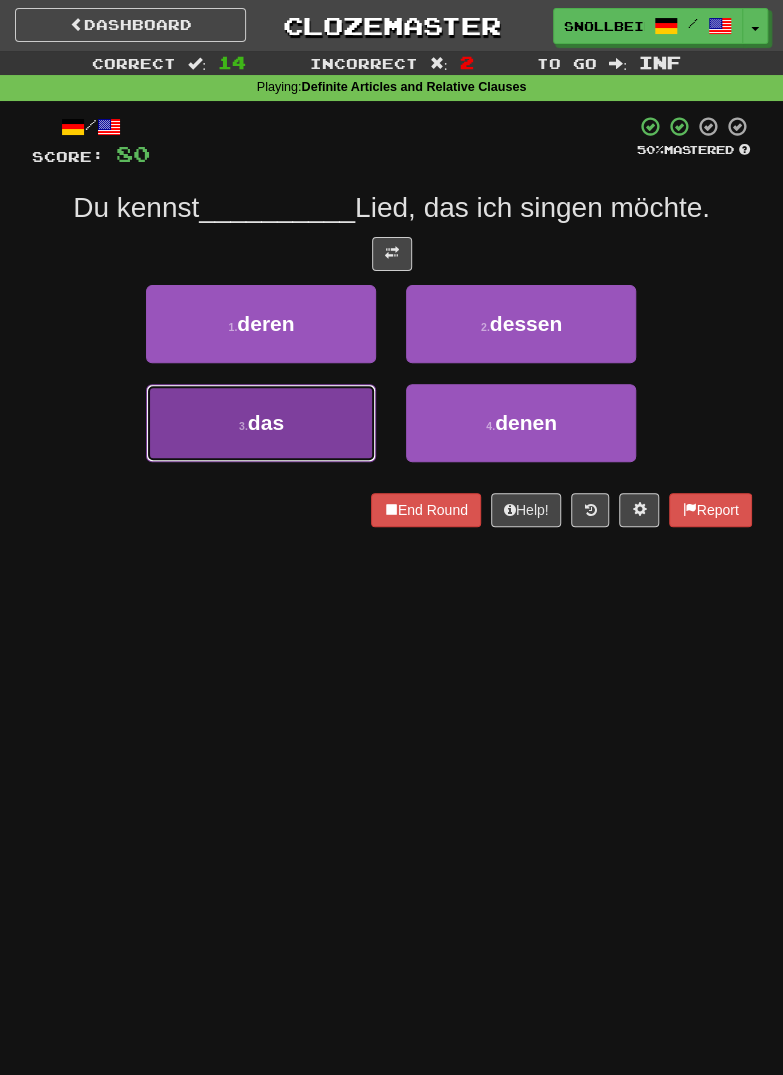 click on "3 .  das" at bounding box center [261, 423] 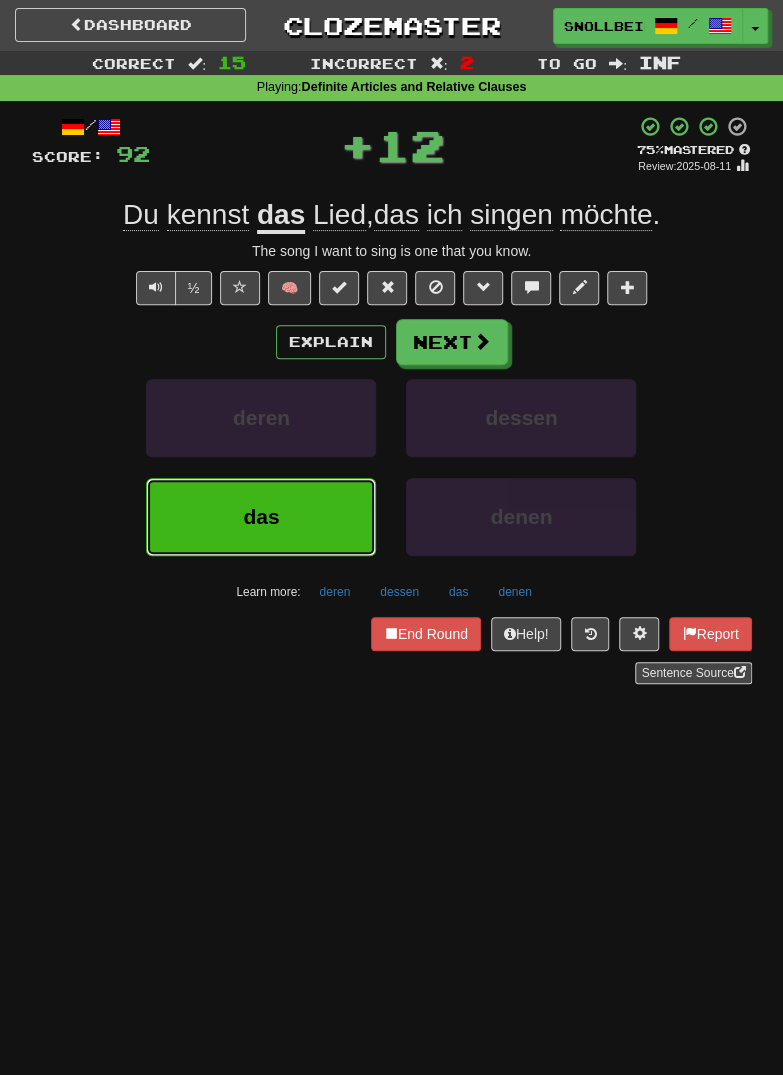 click on "das" at bounding box center (261, 517) 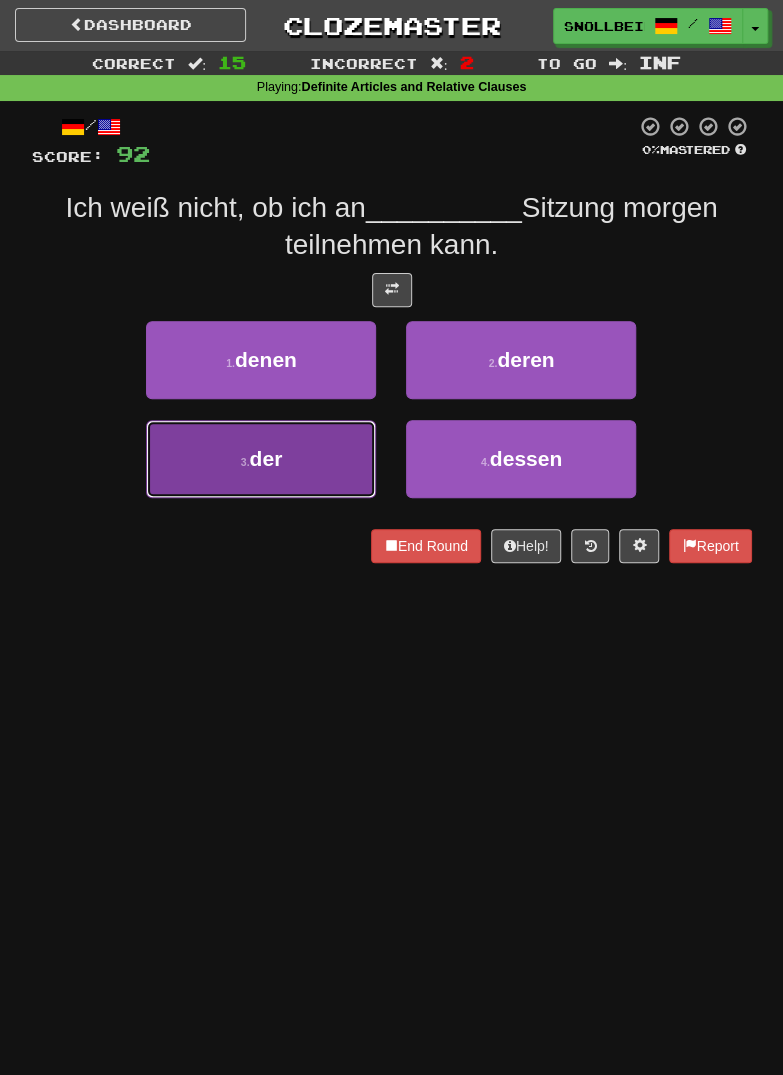 click on "3 .  der" at bounding box center (261, 459) 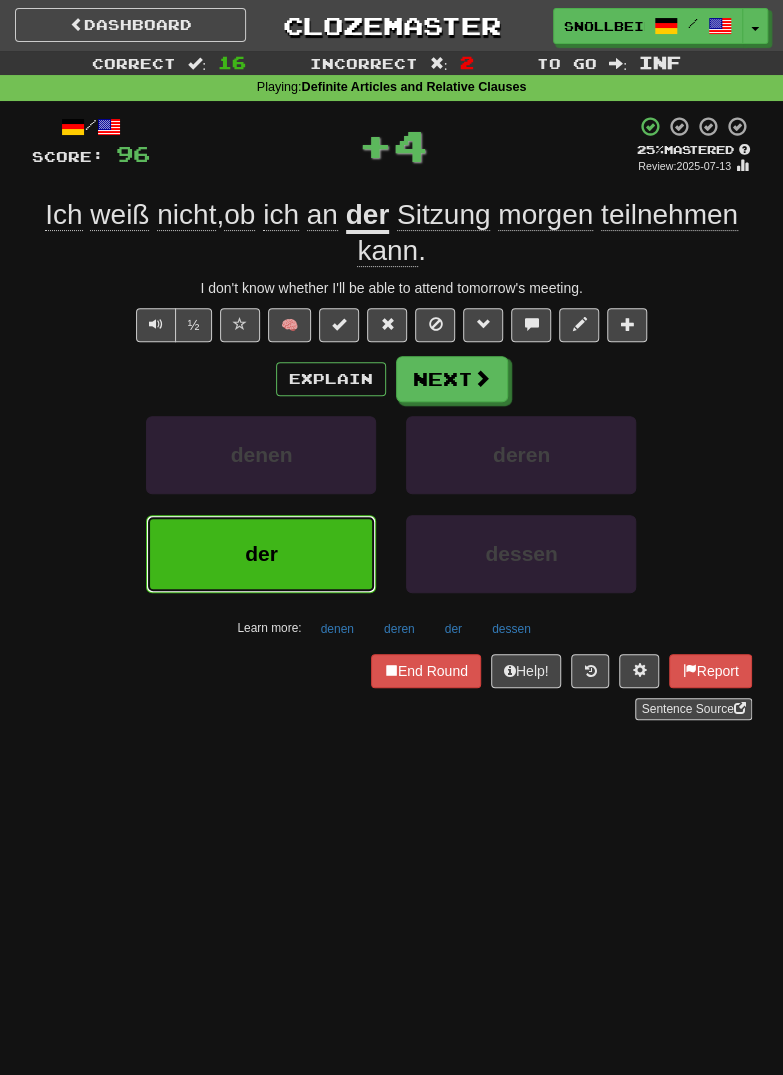 click on "der" at bounding box center (261, 554) 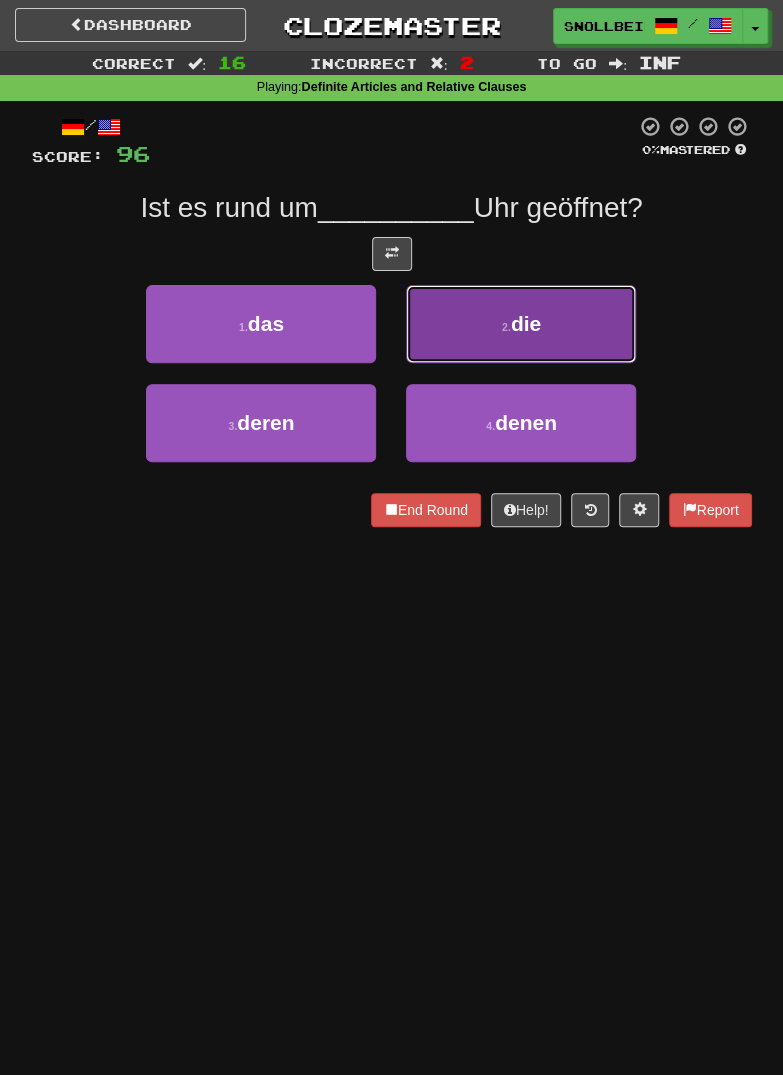 click on "2 .  die" at bounding box center [521, 324] 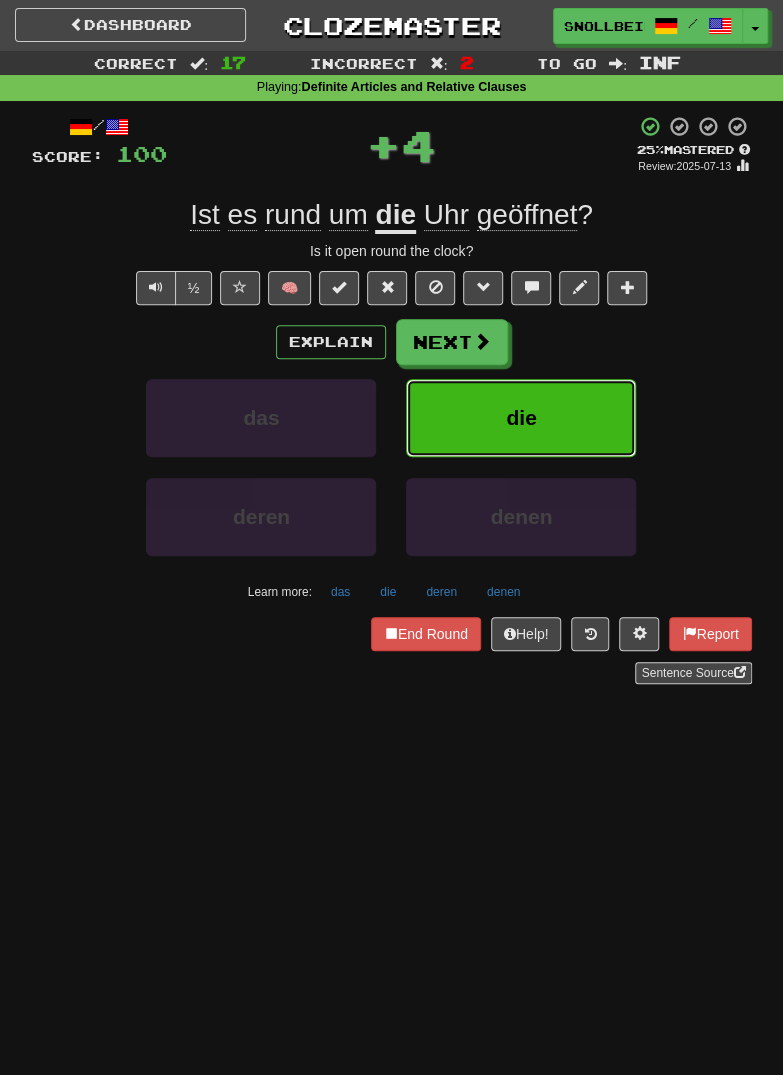 click on "die" at bounding box center [521, 418] 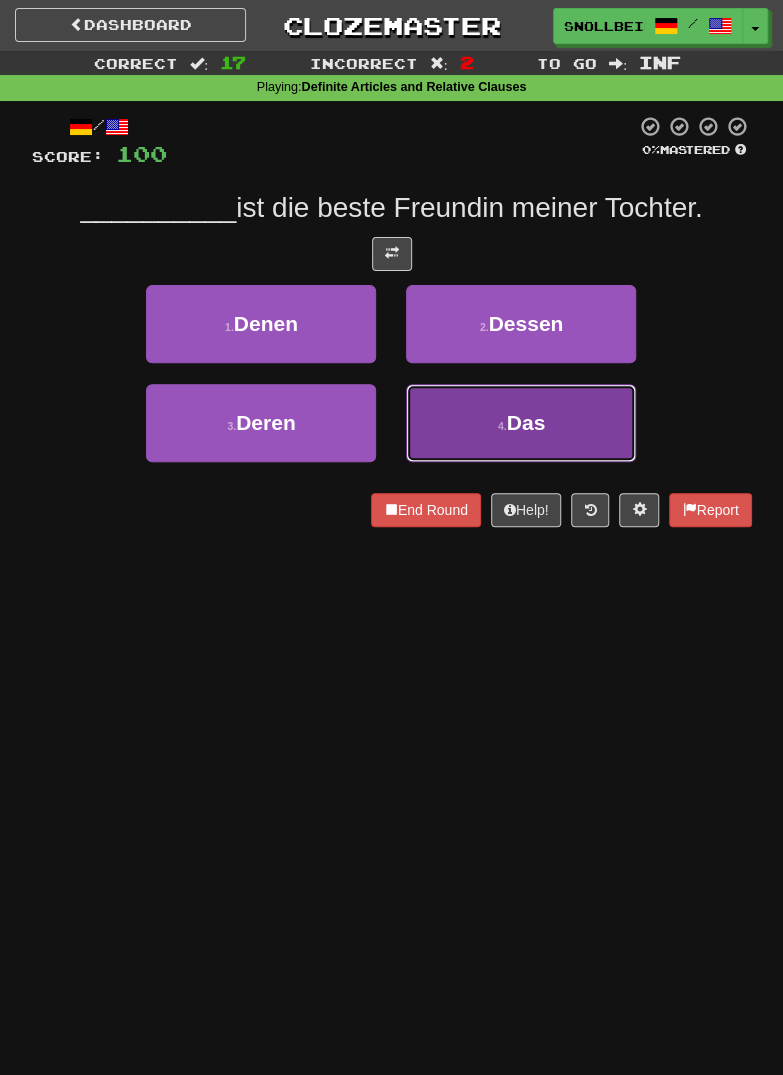click on "4 .  Das" at bounding box center (521, 423) 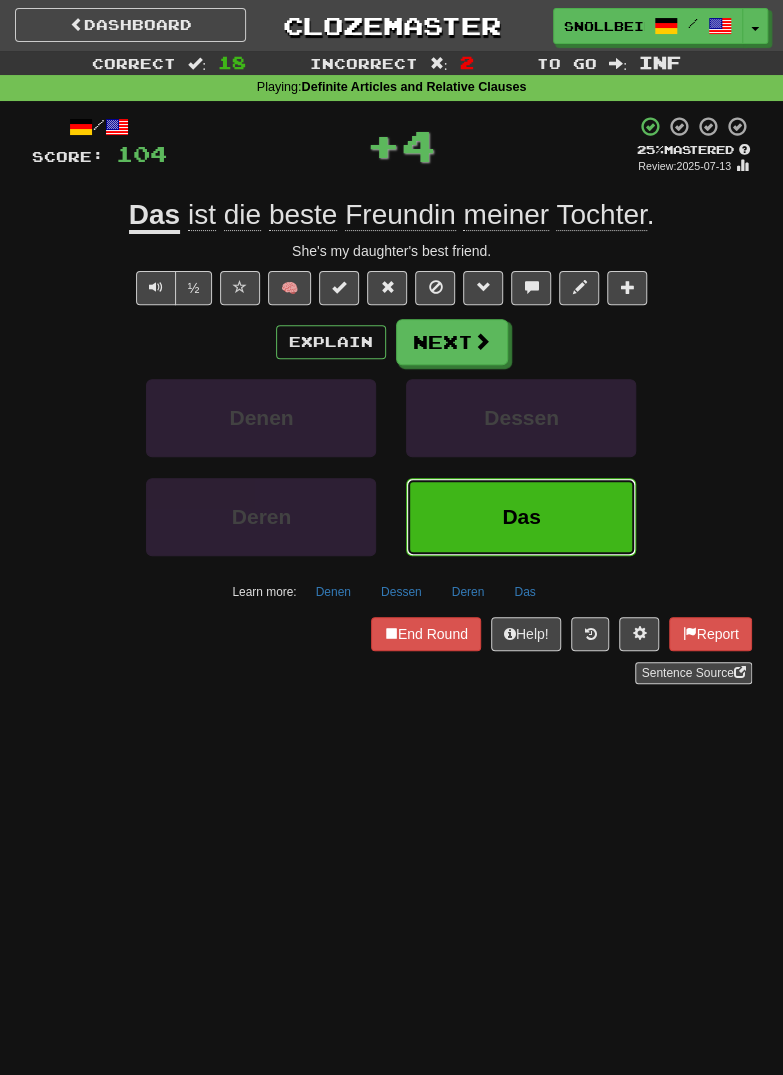 click on "Das" at bounding box center [521, 517] 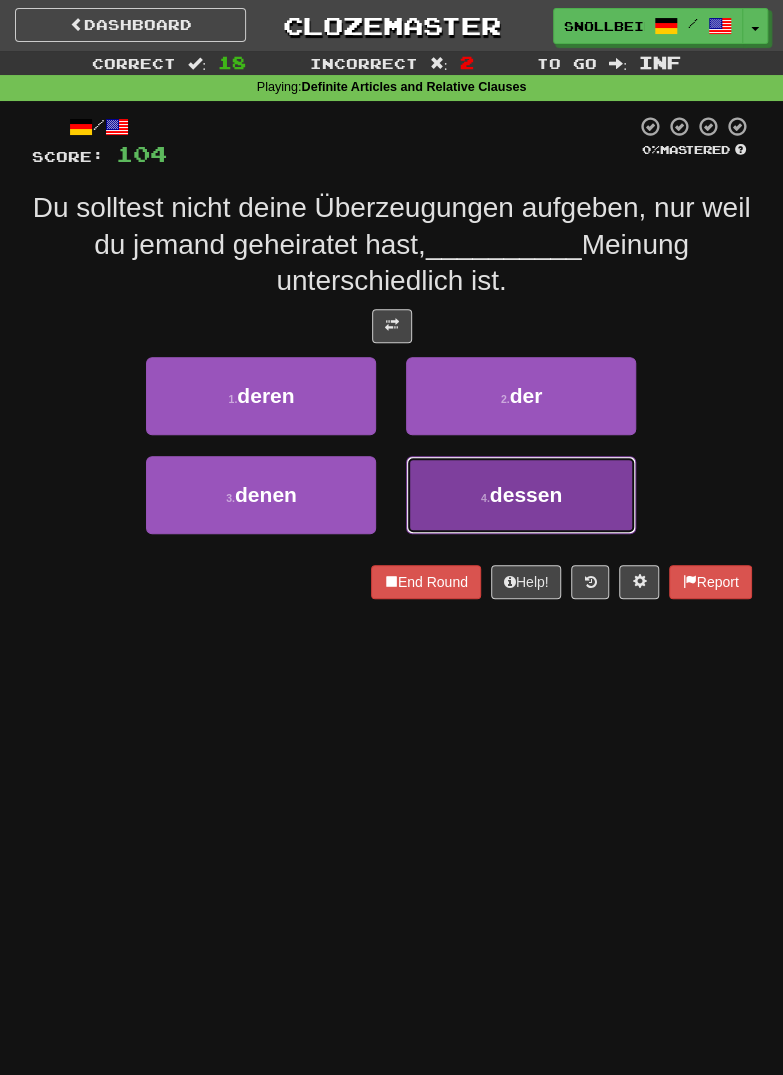 click on "4 .  dessen" at bounding box center (521, 495) 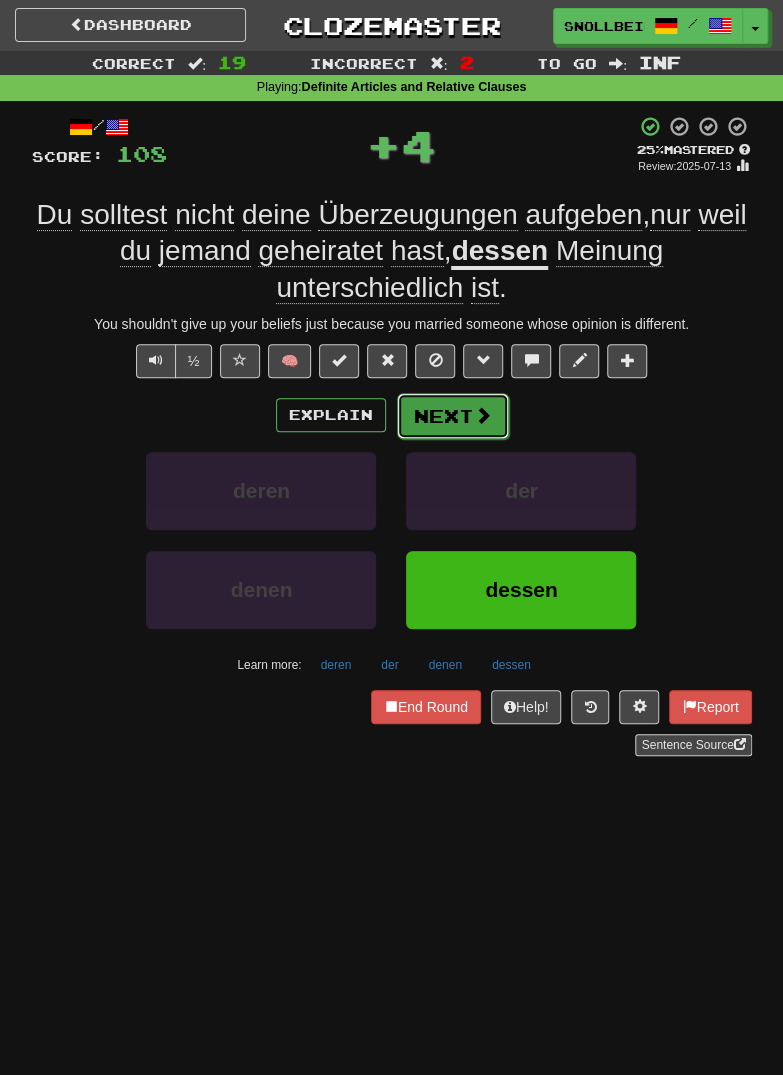 click at bounding box center [483, 415] 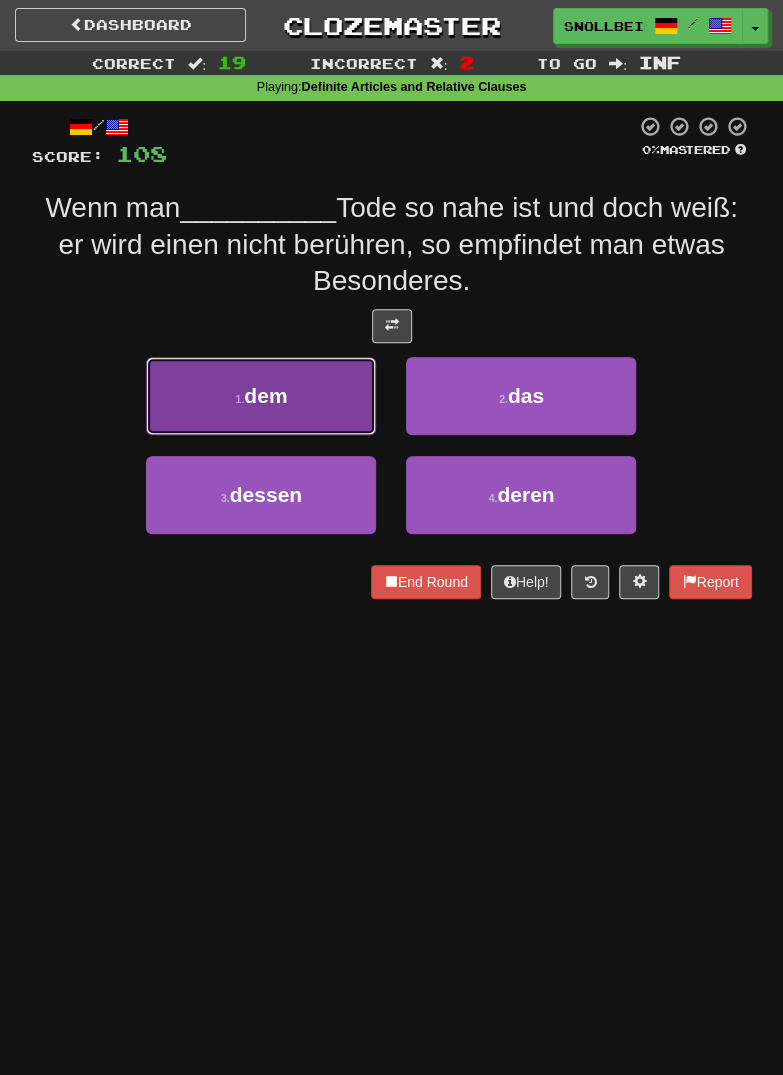 click on "1 .  dem" at bounding box center (261, 396) 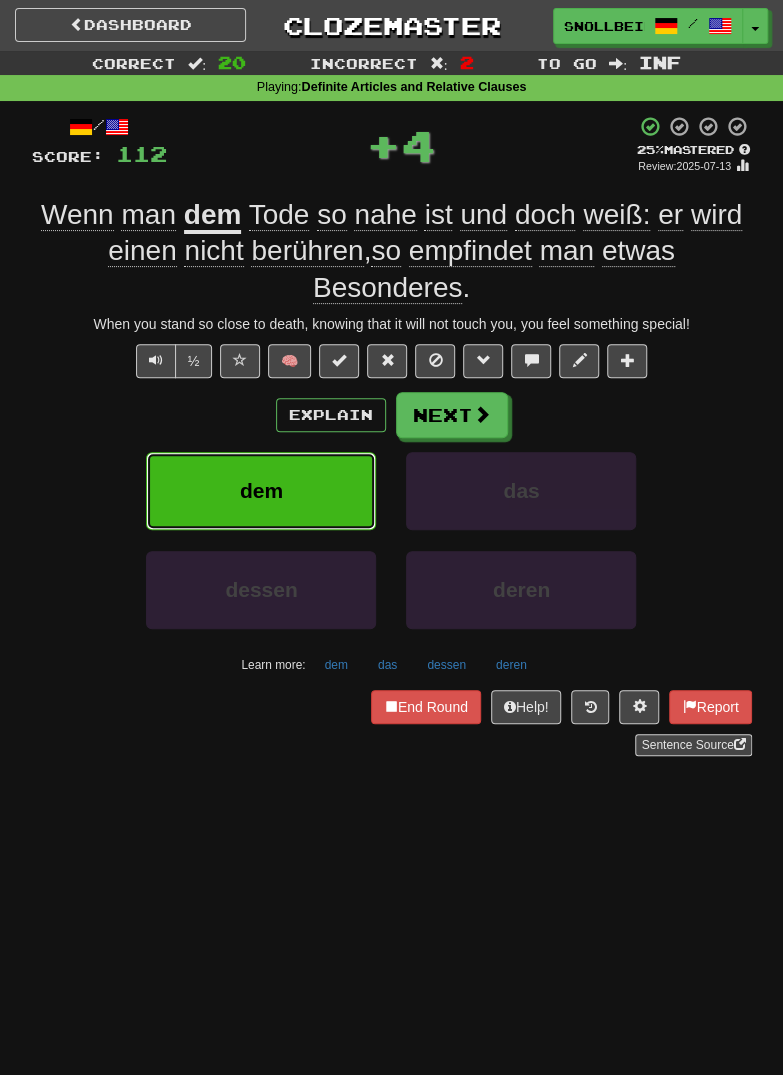 click on "dem" at bounding box center [261, 490] 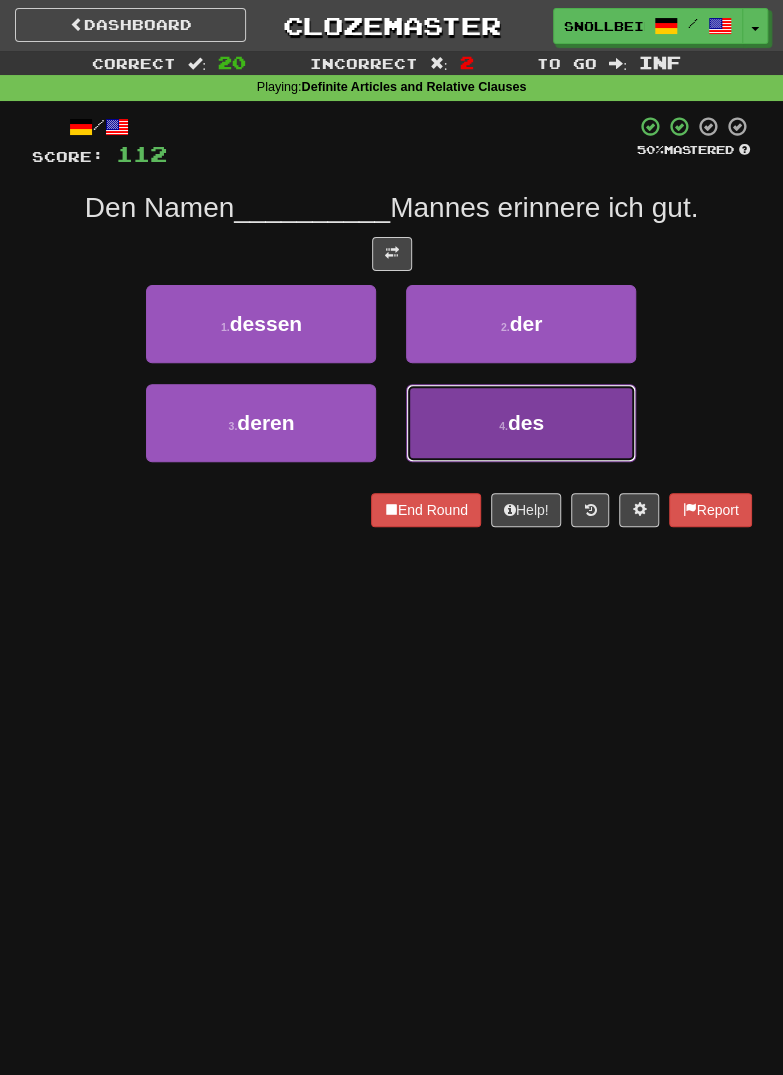 click on "4 .  des" at bounding box center [521, 423] 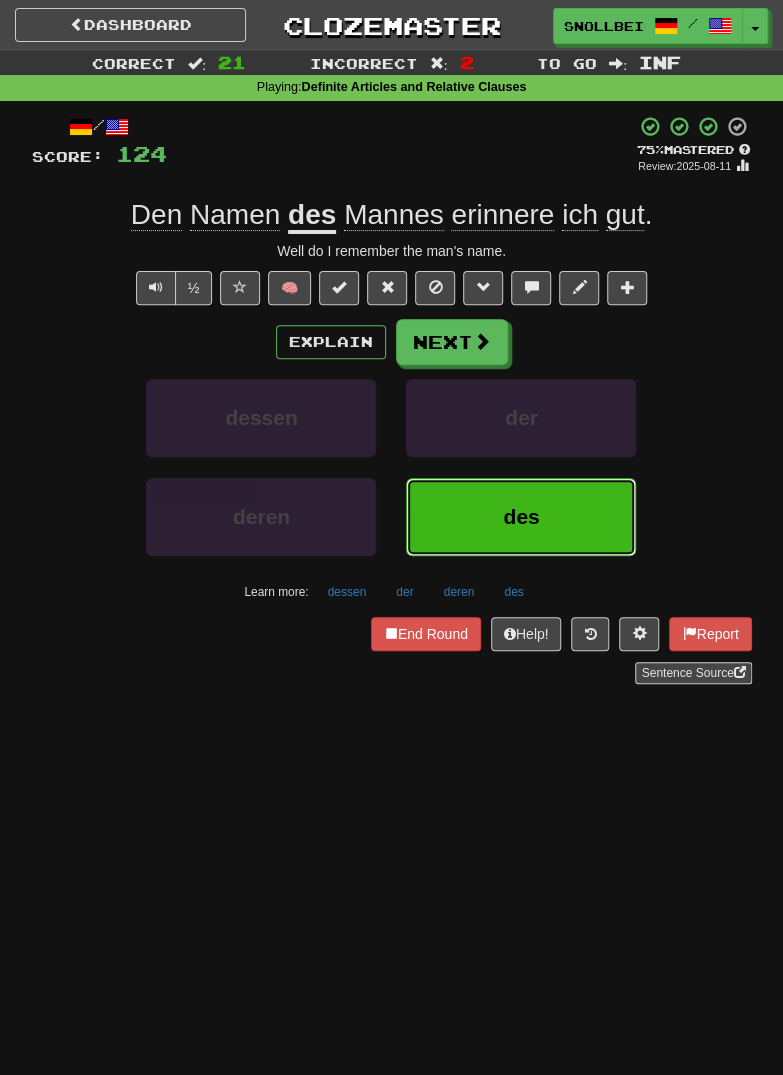 click on "des" at bounding box center [521, 517] 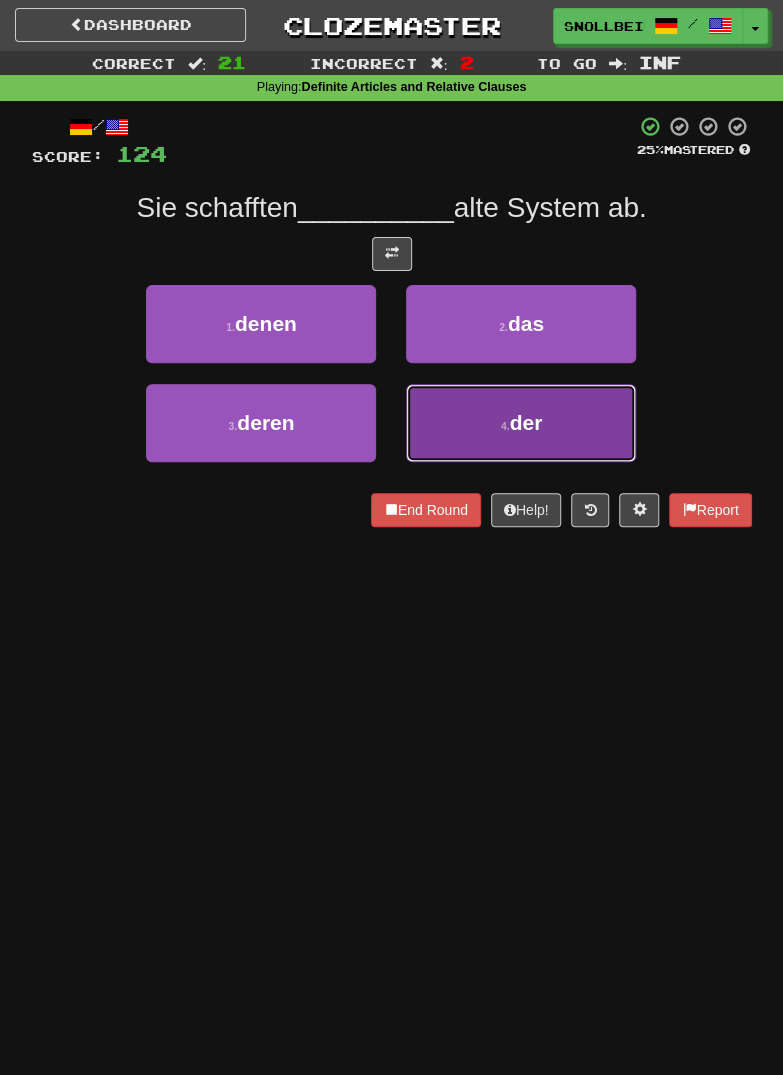click on "4 .  der" at bounding box center [521, 423] 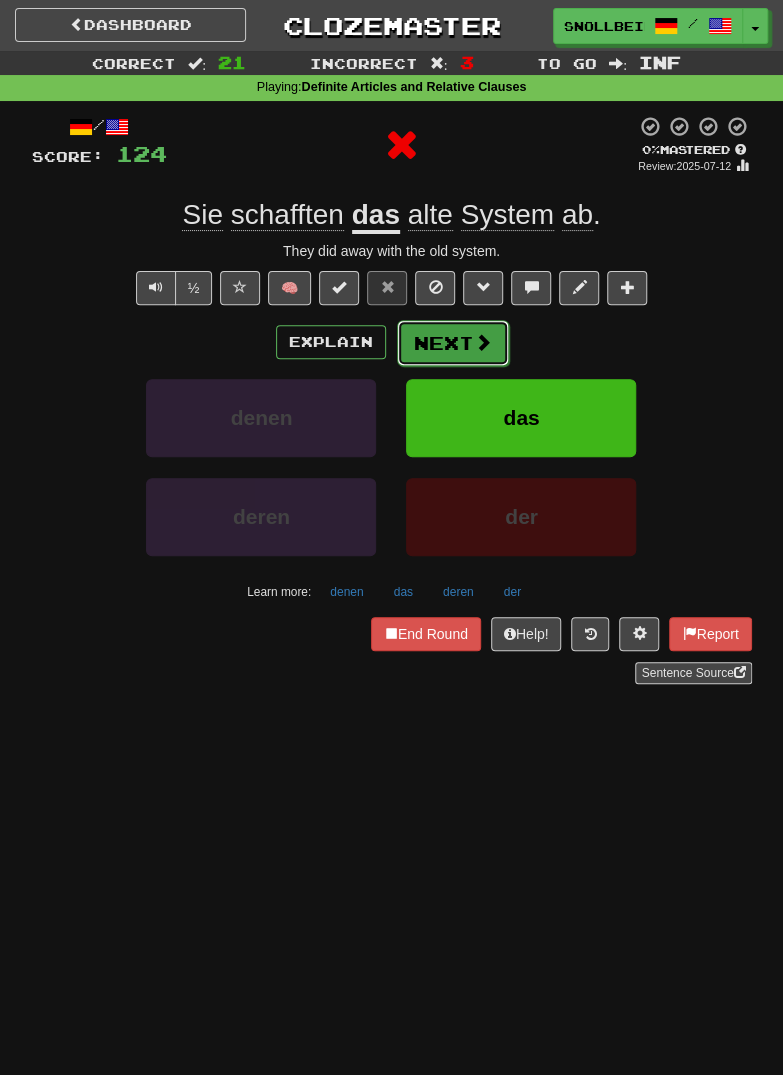 click at bounding box center (483, 342) 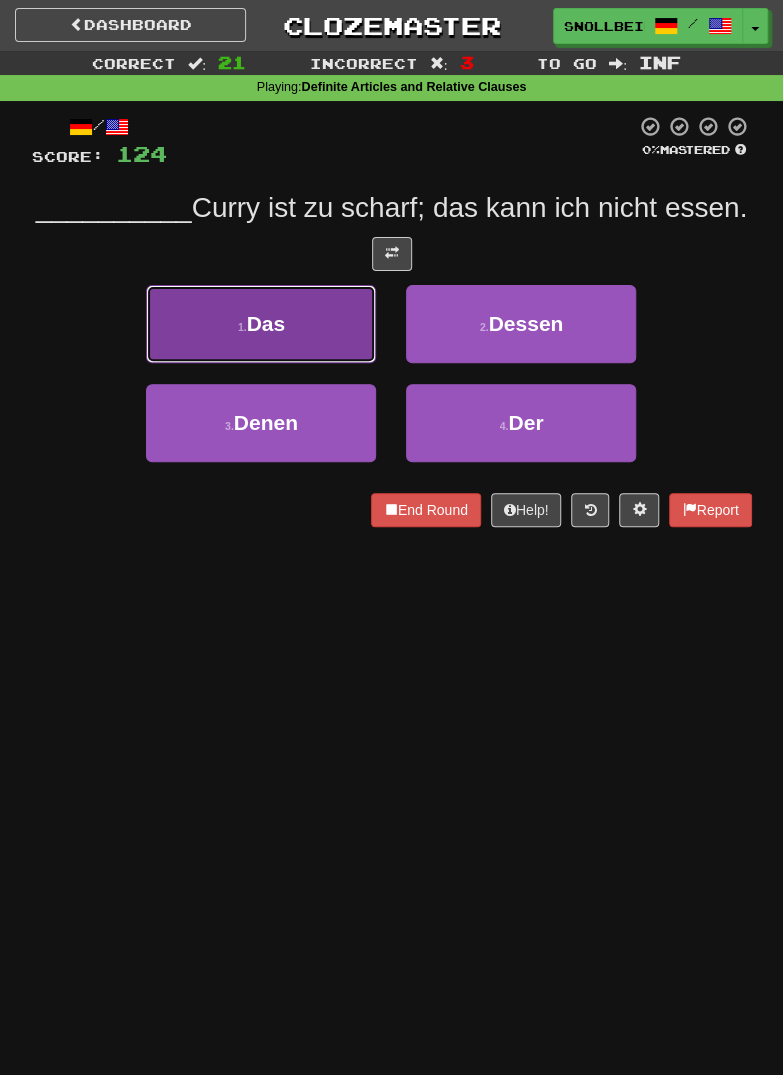 click on "1 .  Das" at bounding box center (261, 324) 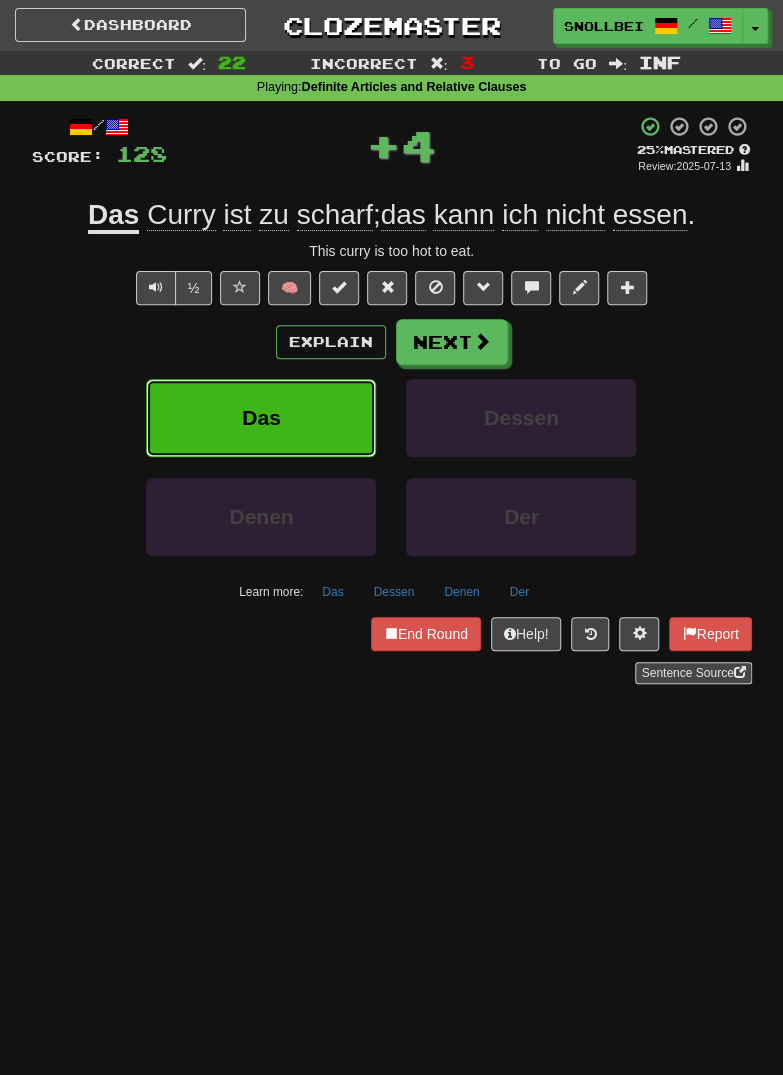 click on "Das" at bounding box center (261, 418) 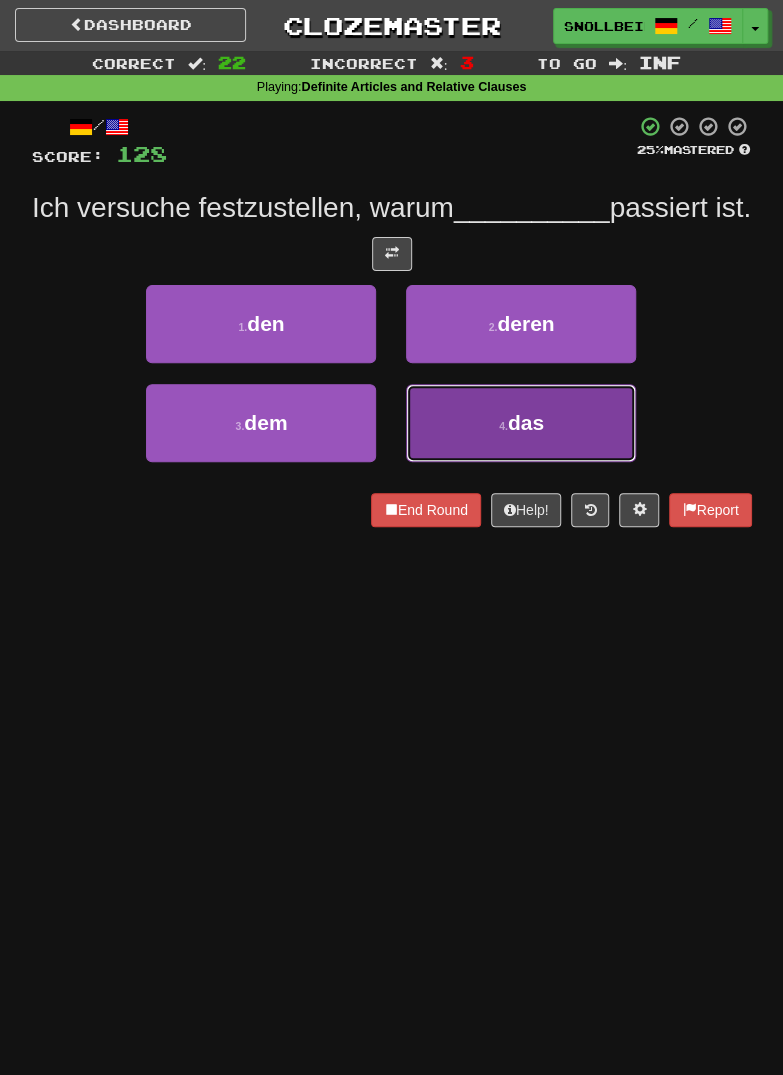 click on "4 .  das" at bounding box center (521, 423) 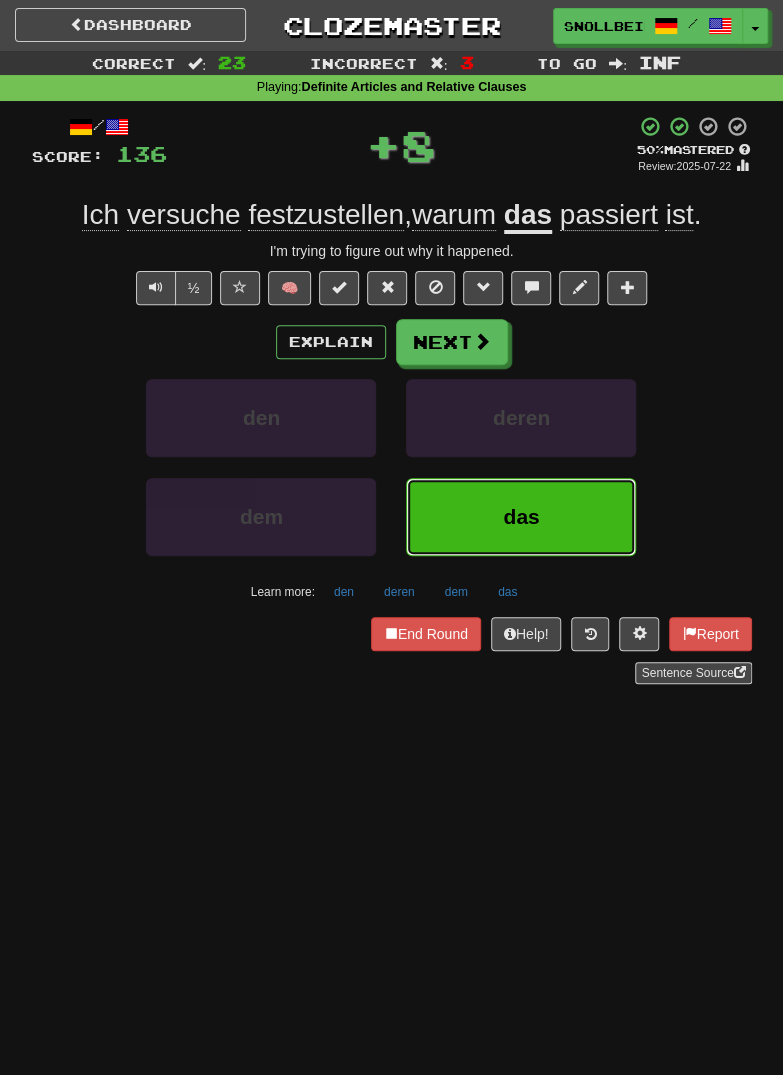 click on "das" at bounding box center (521, 517) 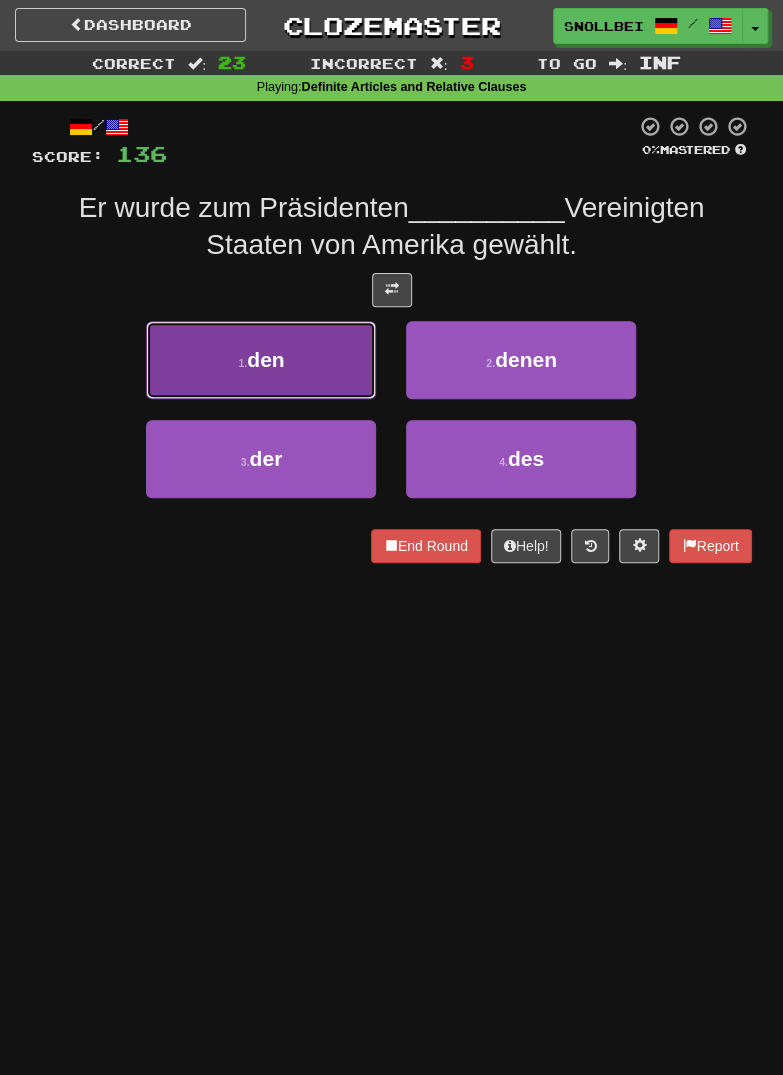 click on "1 .  den" at bounding box center [261, 360] 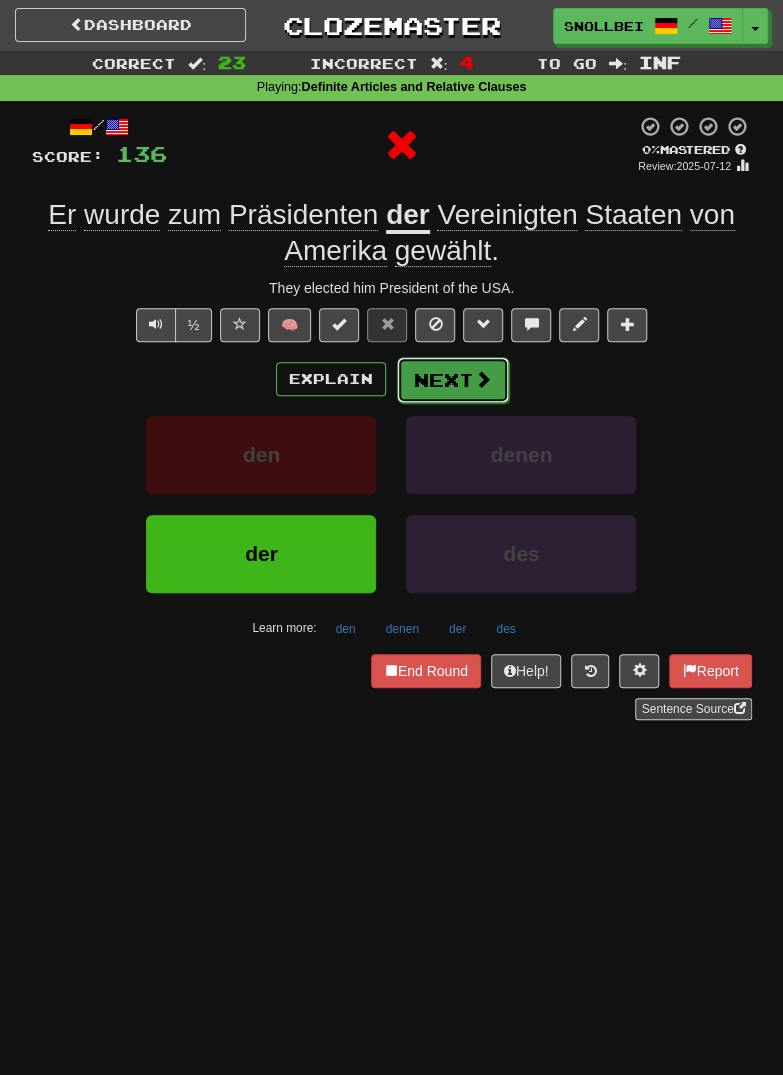 click at bounding box center (483, 379) 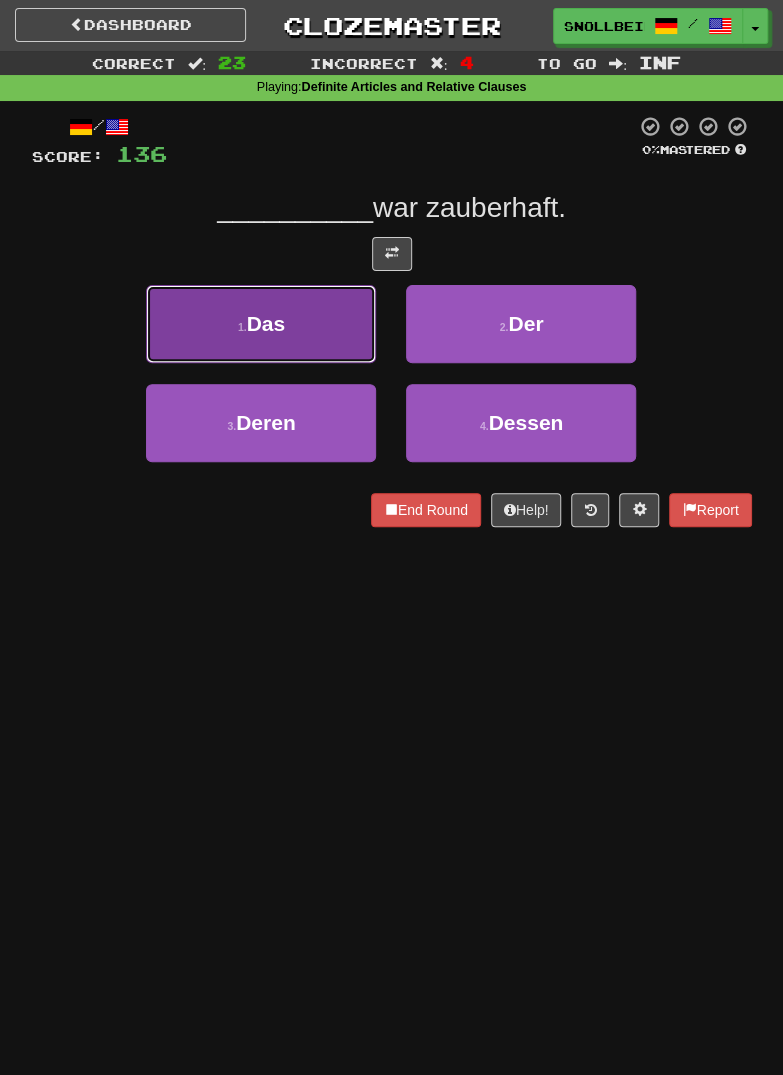 click on "1 .  Das" at bounding box center (261, 324) 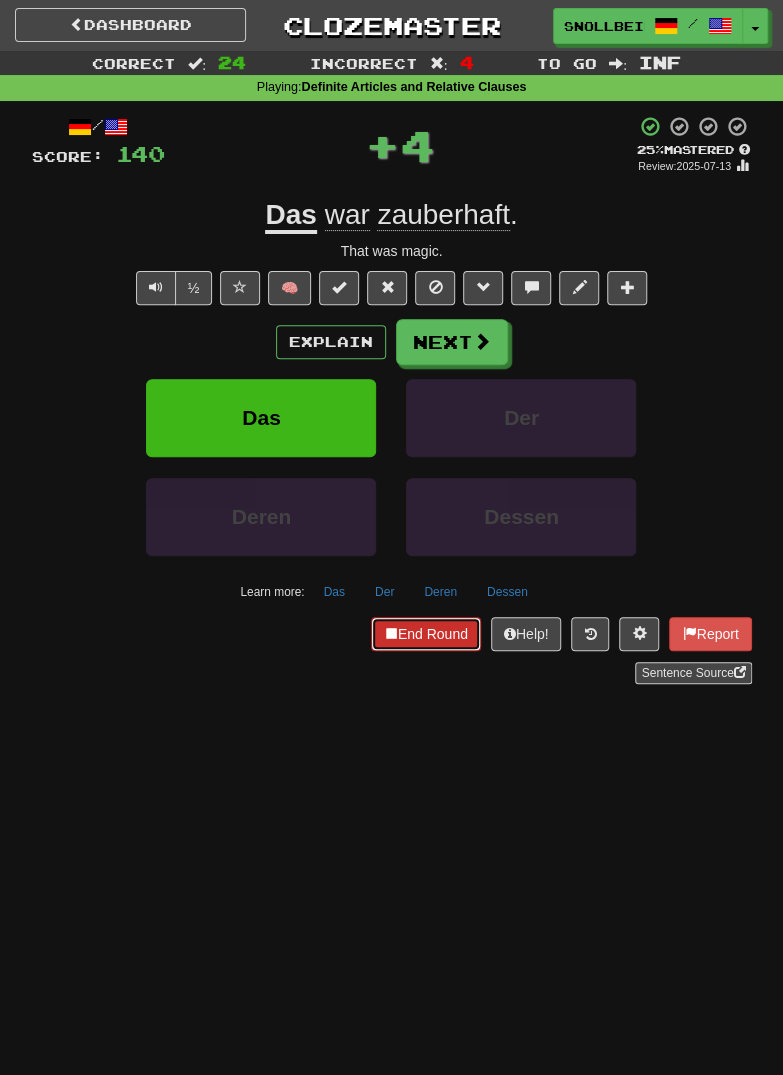 click on "End Round" at bounding box center (426, 634) 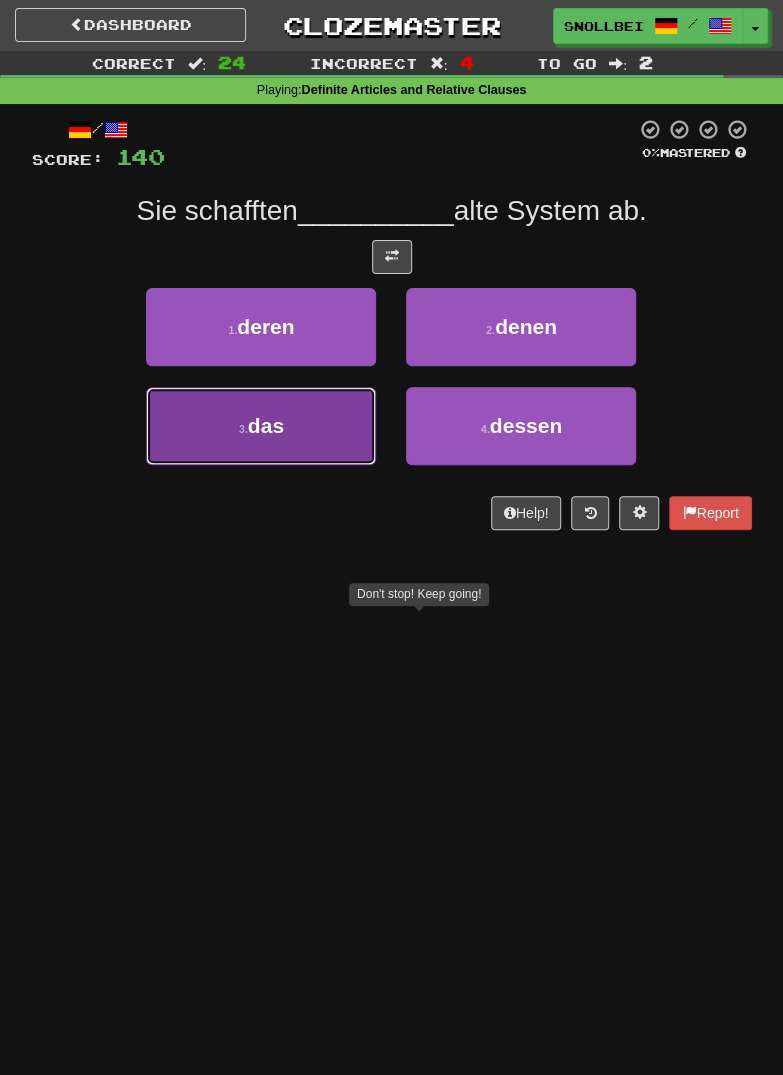 click on "3 ." at bounding box center (243, 429) 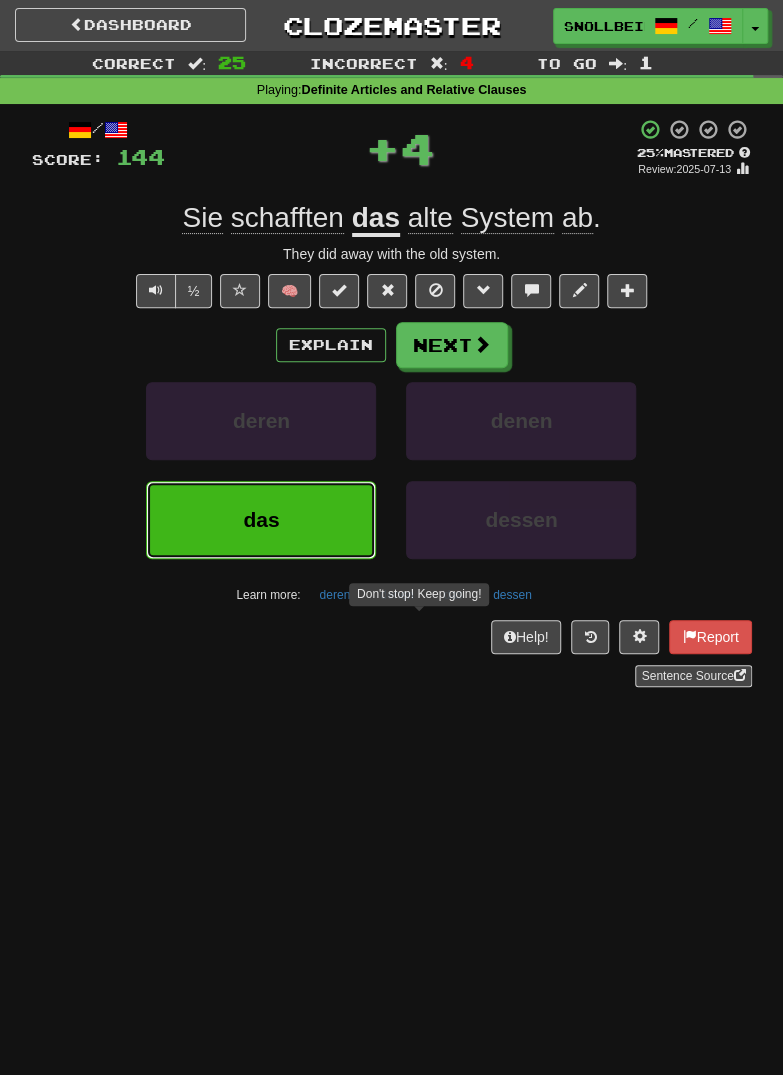 click on "das" at bounding box center [261, 519] 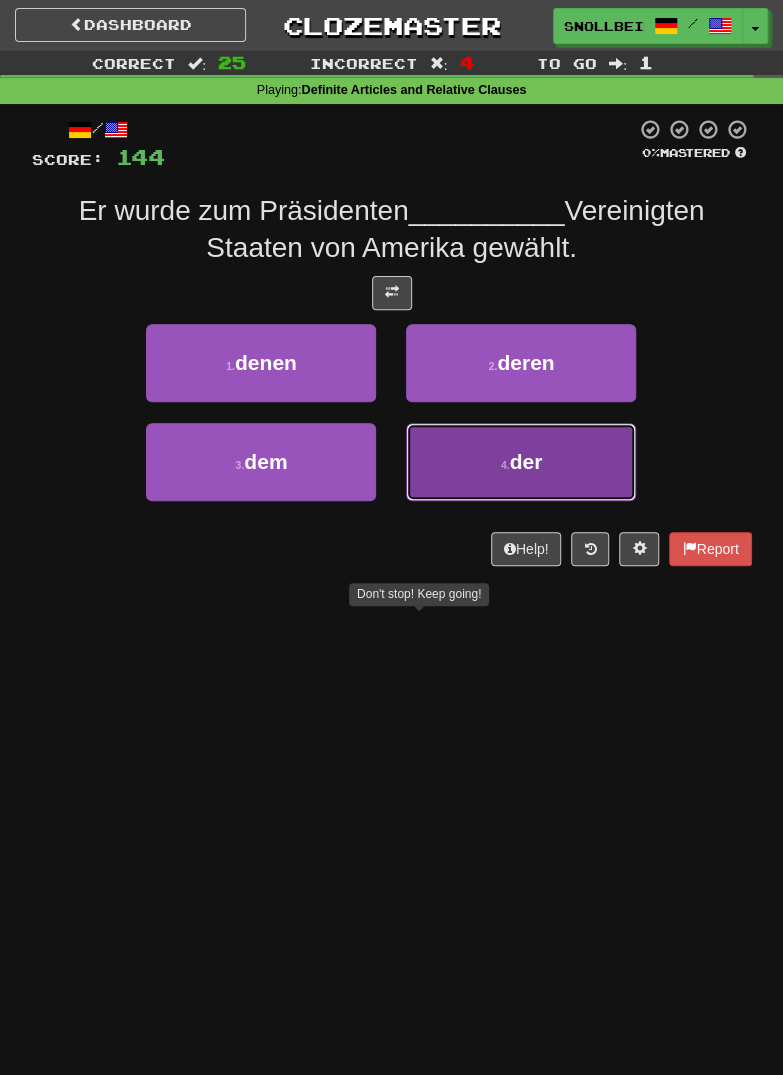 click on "4 .  der" at bounding box center (521, 462) 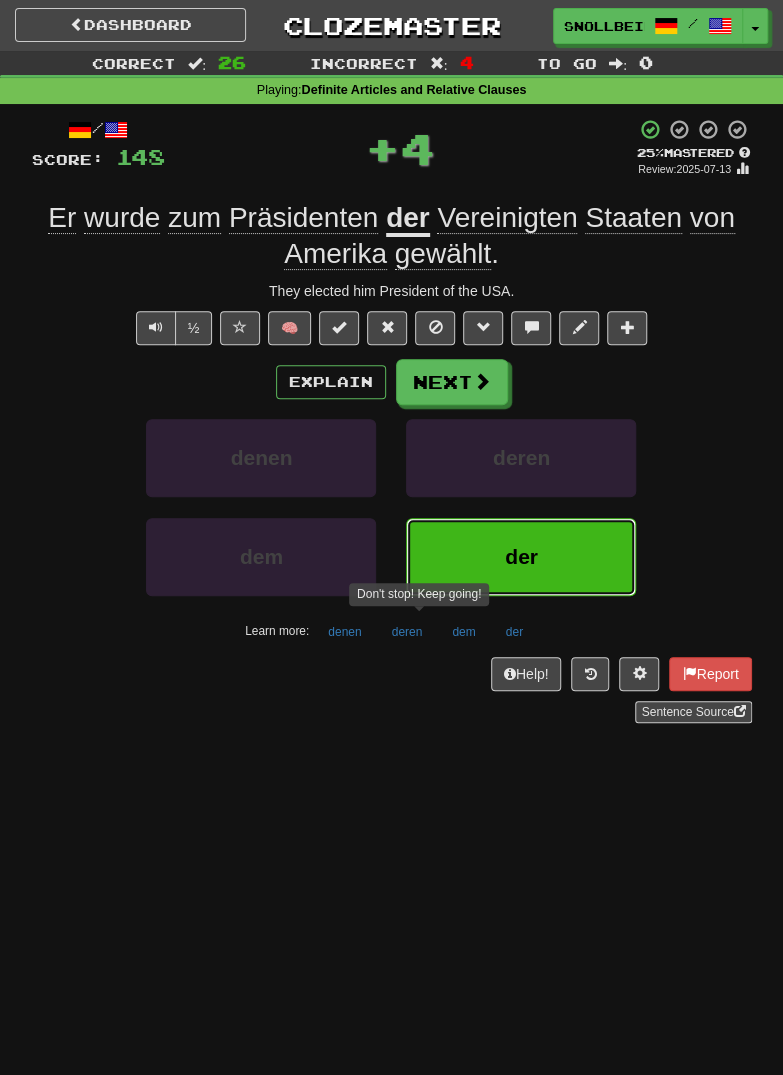 click on "der" at bounding box center (521, 557) 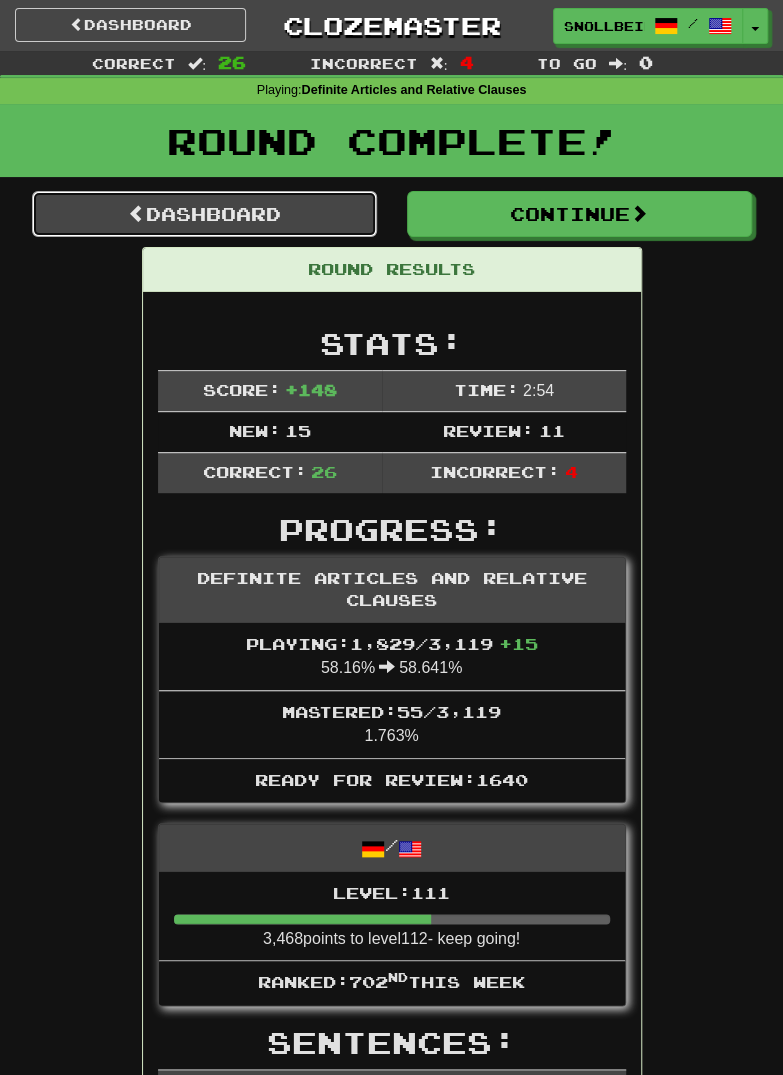 click on "Dashboard" at bounding box center (204, 214) 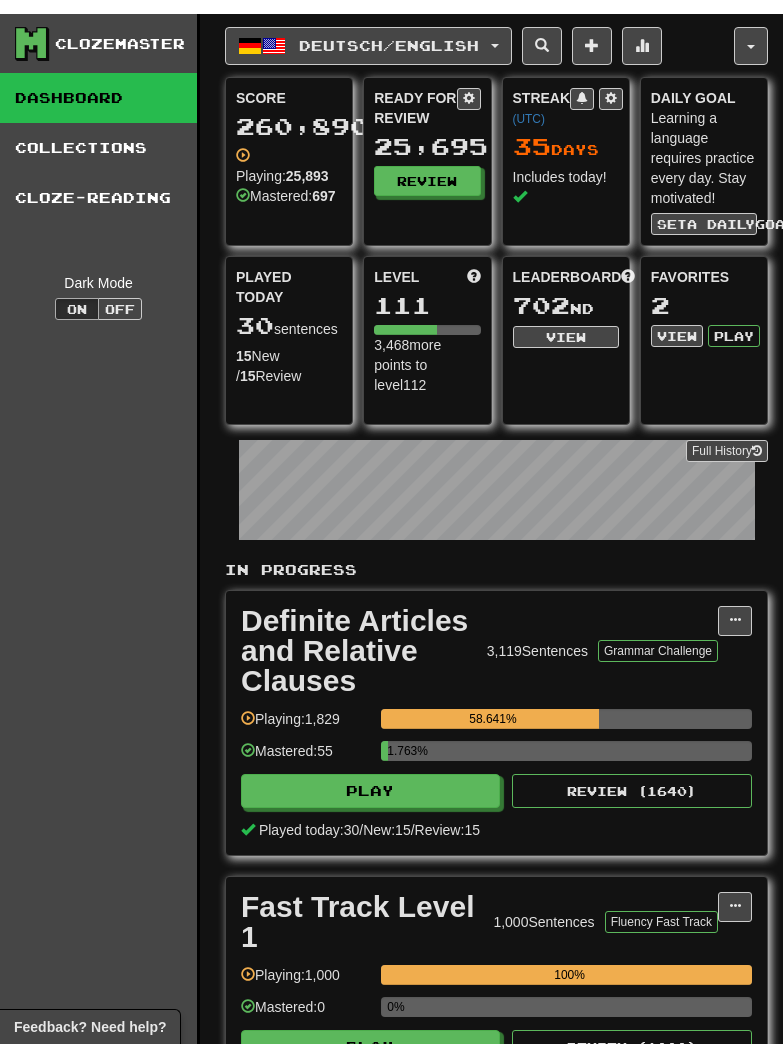 scroll, scrollTop: 0, scrollLeft: 0, axis: both 